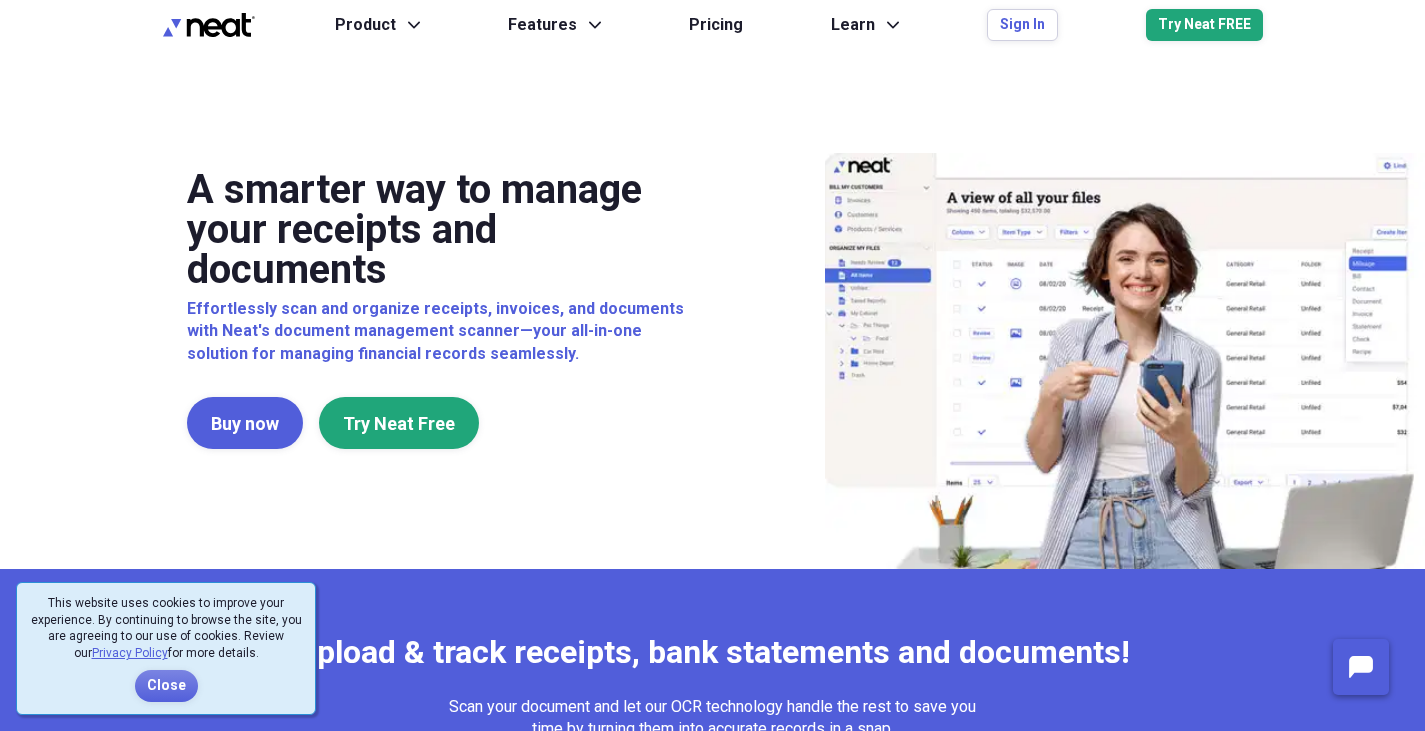 scroll, scrollTop: 0, scrollLeft: 0, axis: both 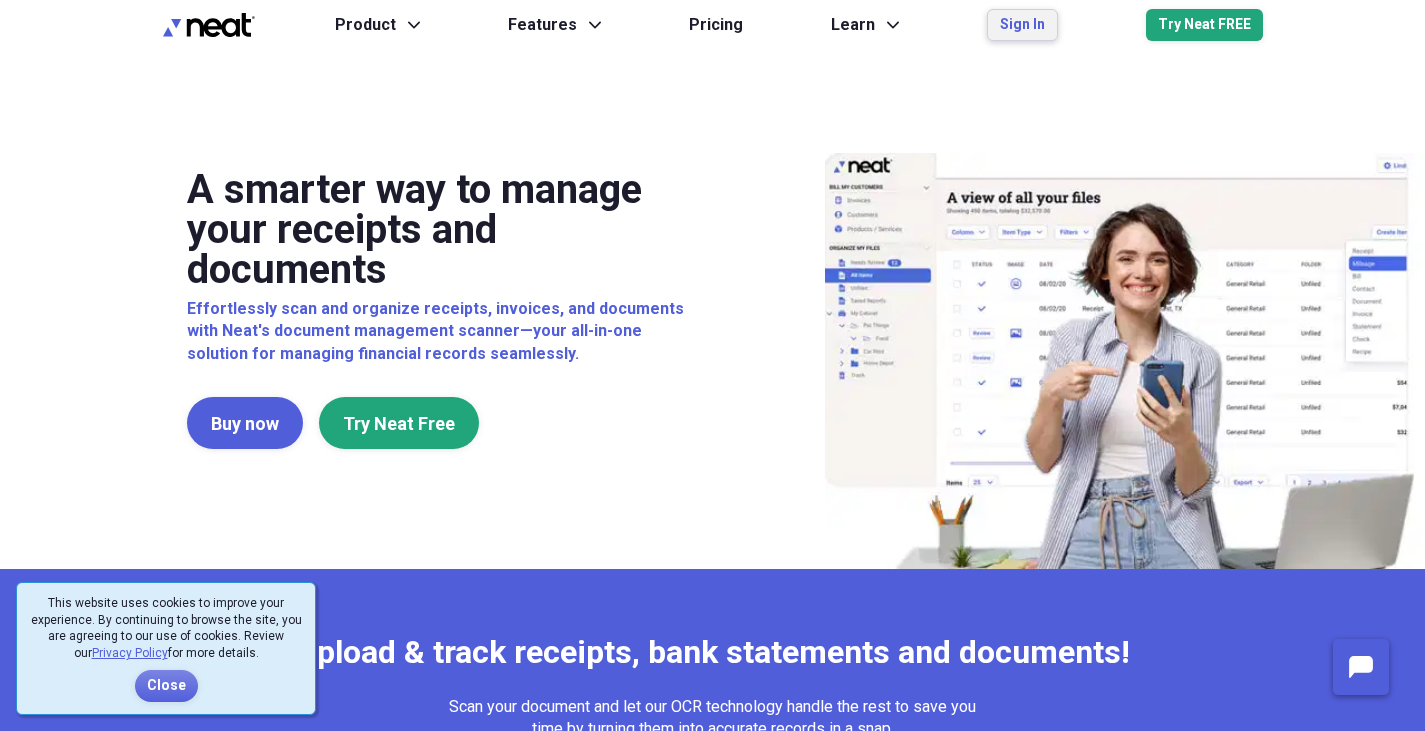 click on "Sign In" at bounding box center [1022, 25] 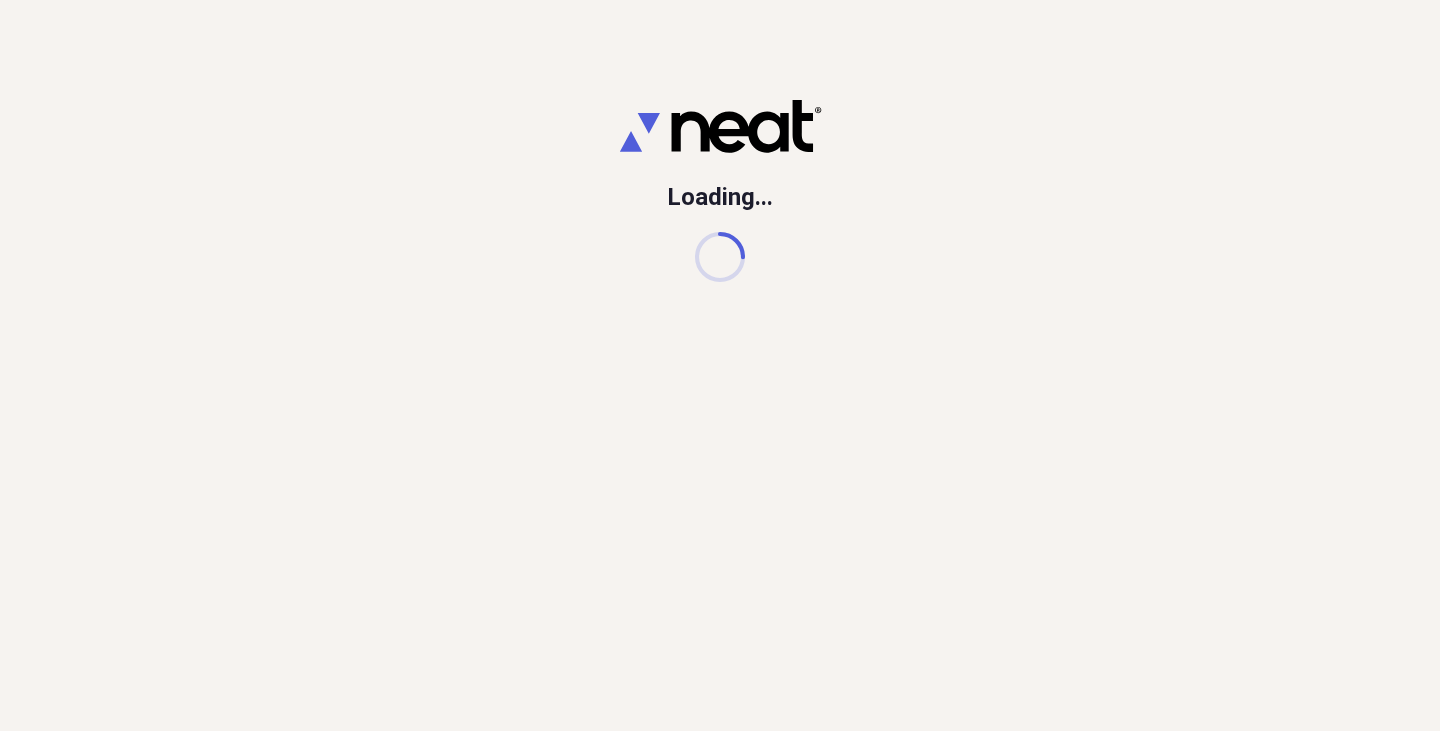scroll, scrollTop: 0, scrollLeft: 0, axis: both 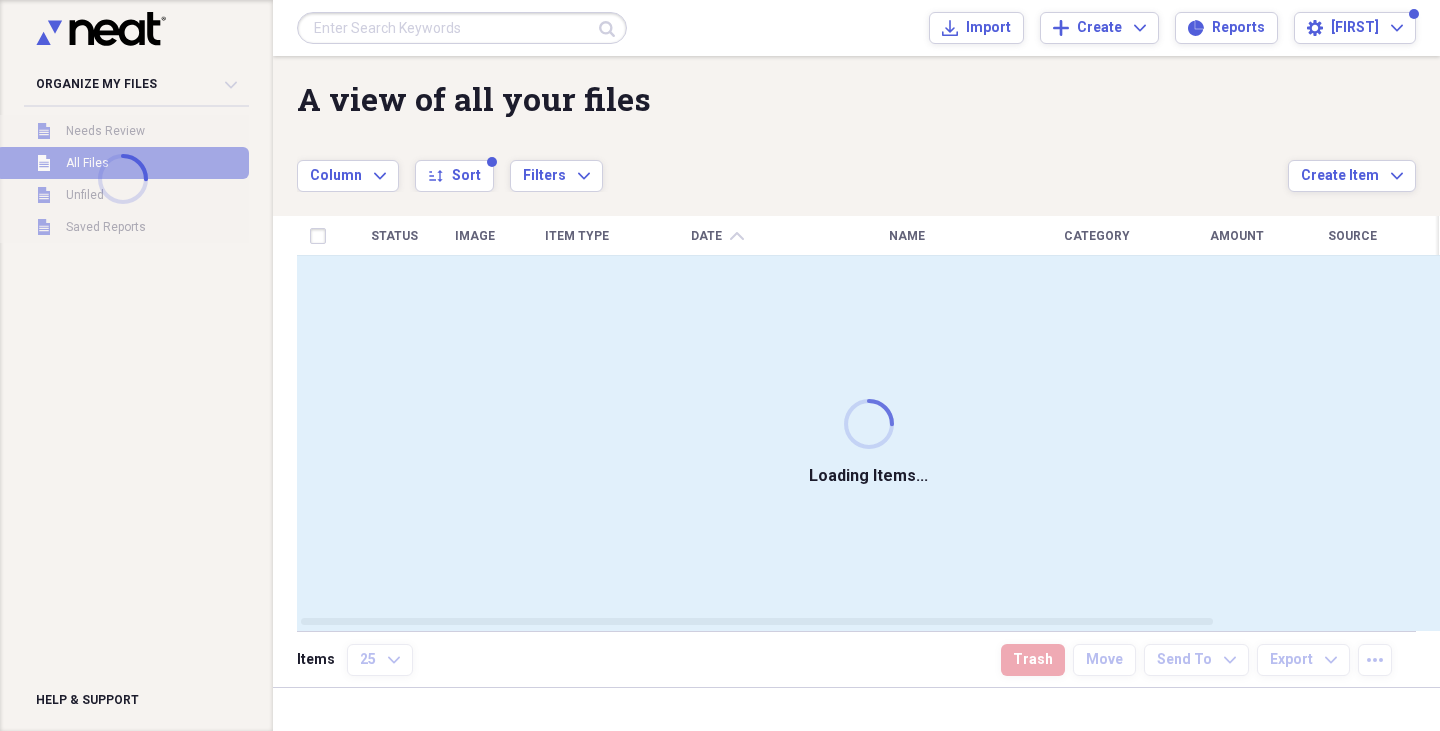 click at bounding box center [462, 28] 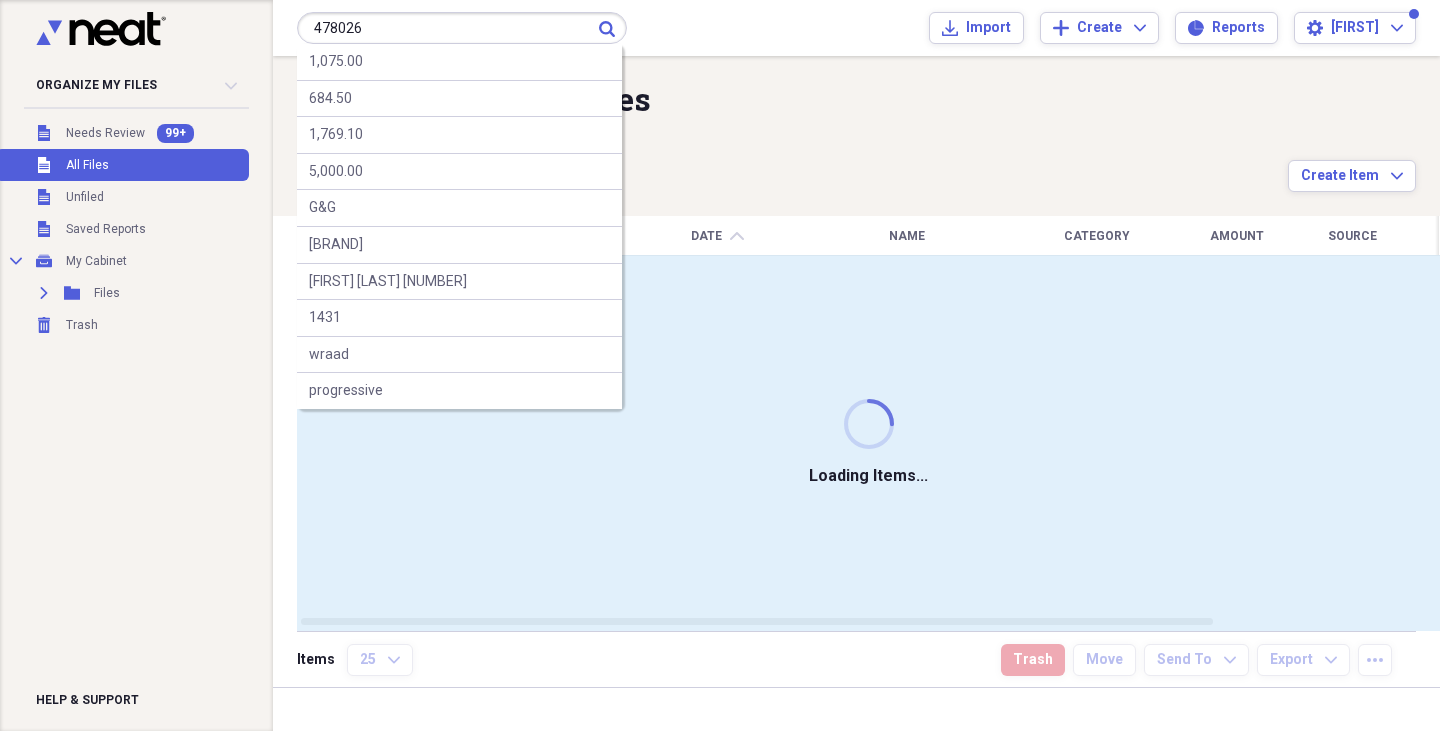 type on "478026" 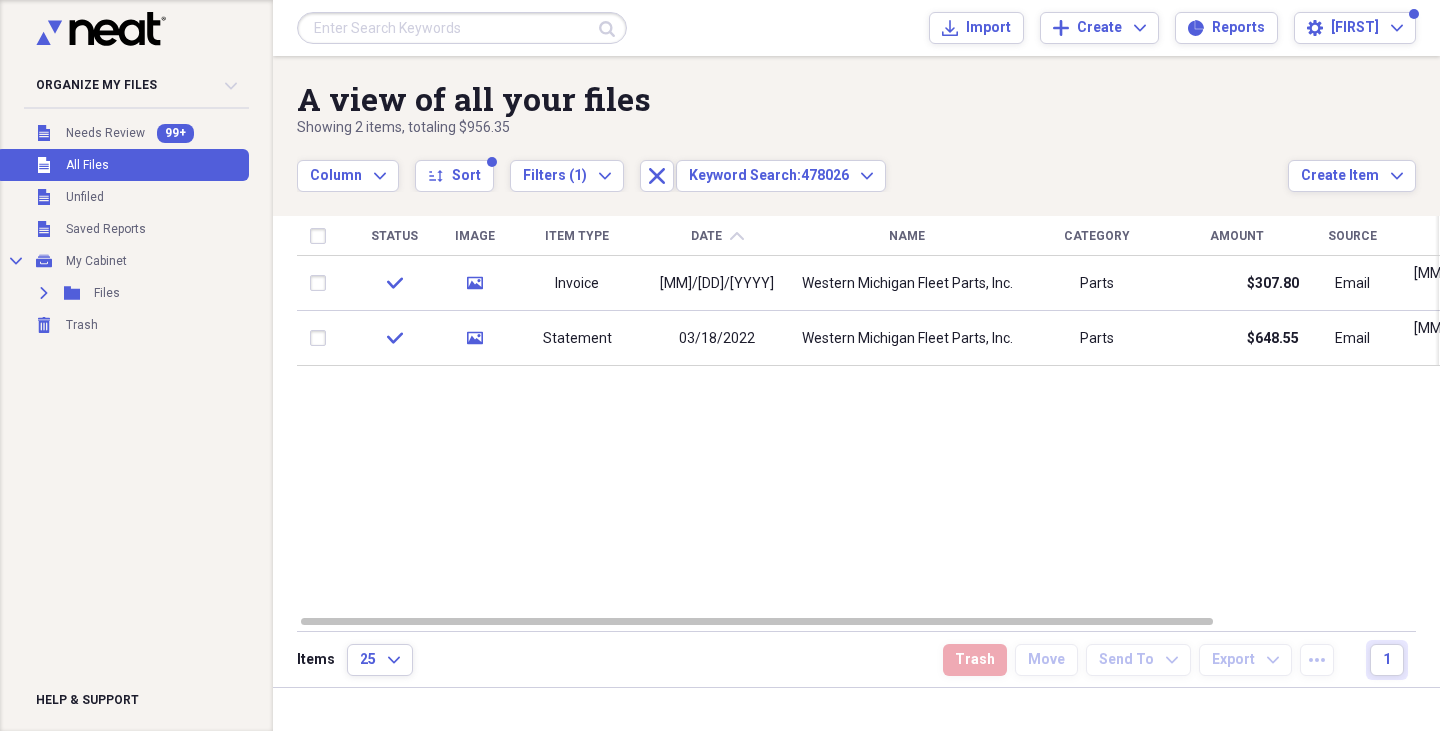 click at bounding box center (462, 28) 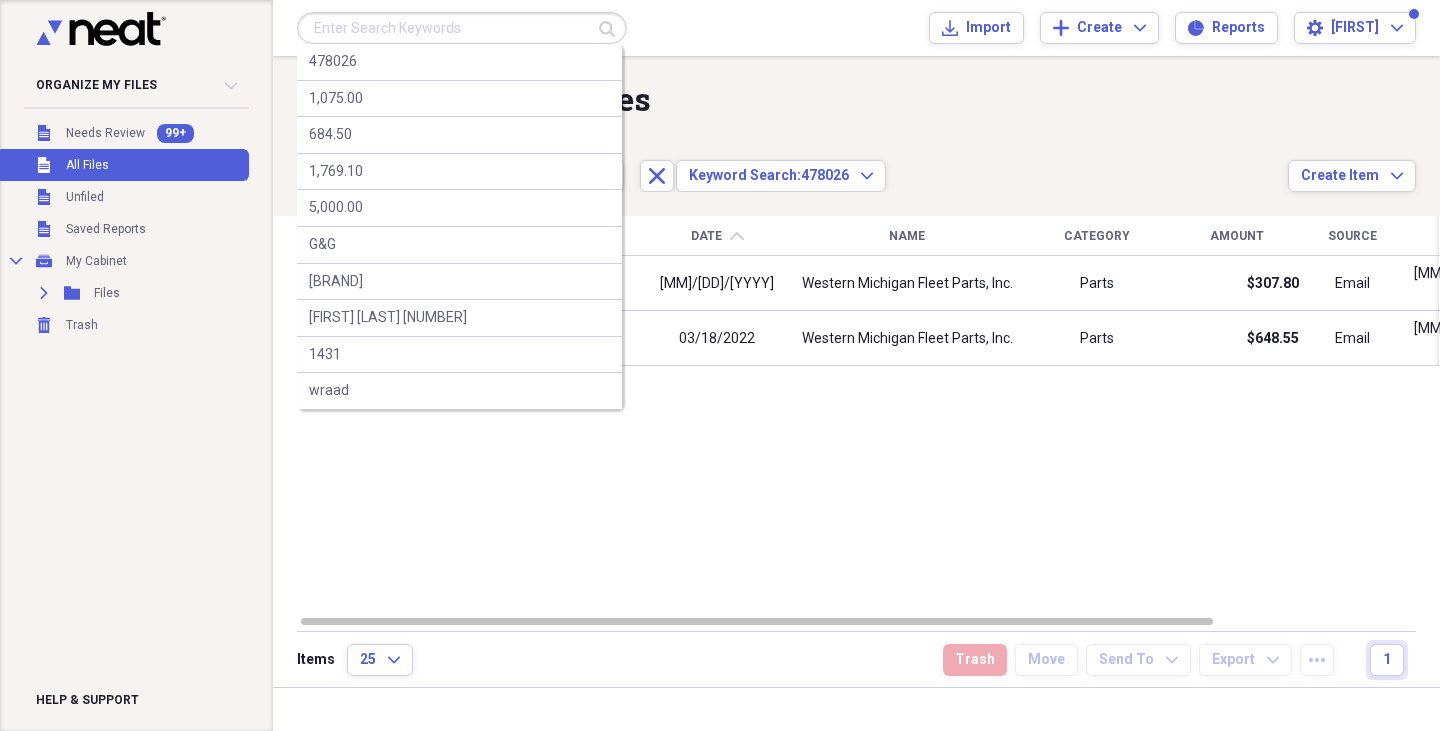 click at bounding box center [462, 28] 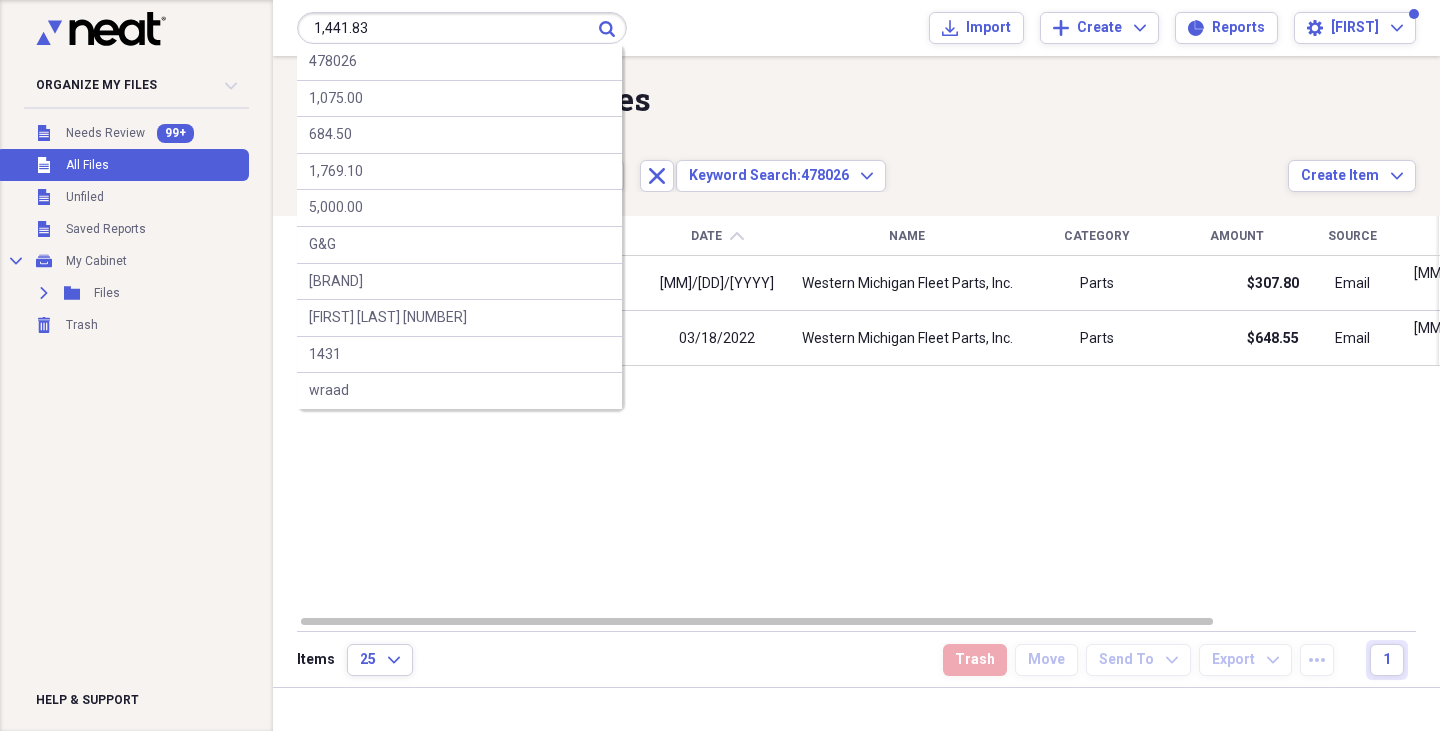 type on "1,441.83" 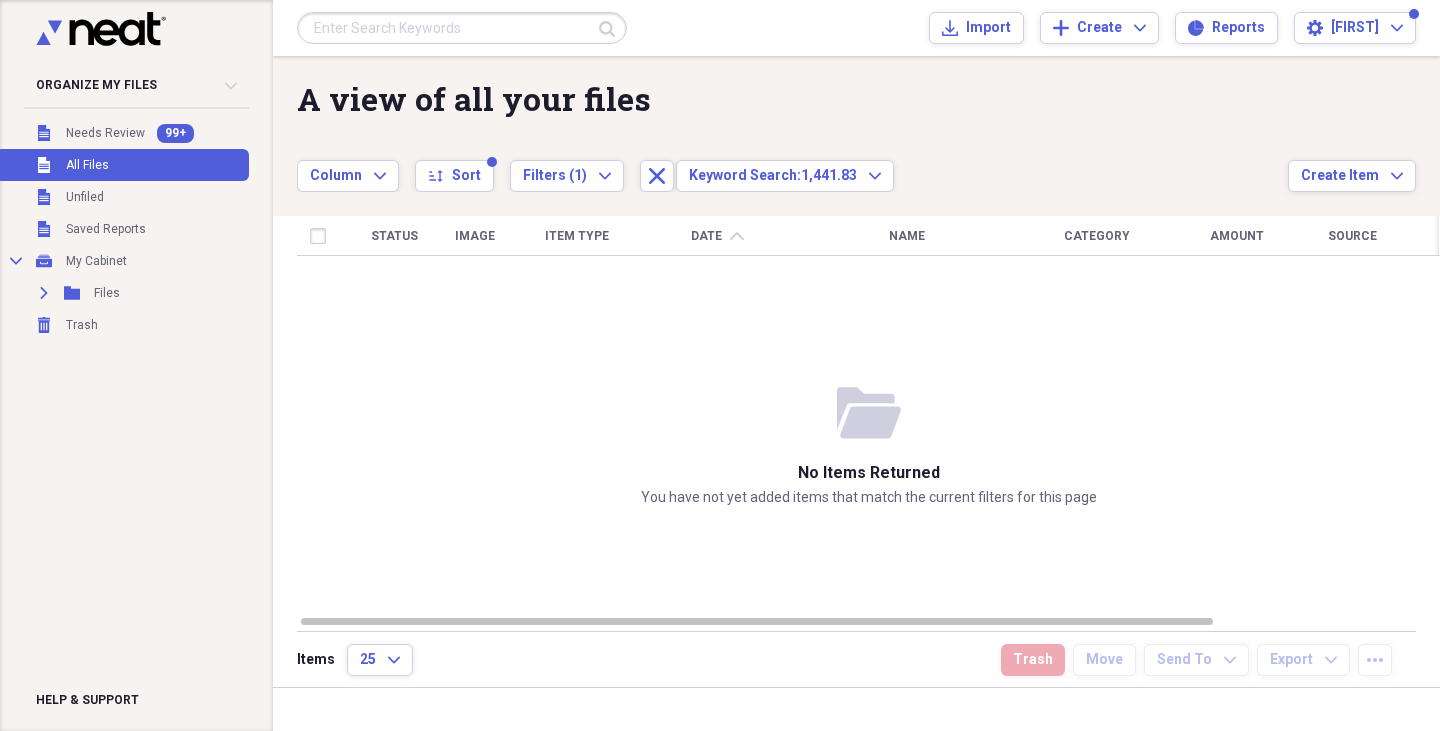 click at bounding box center [462, 28] 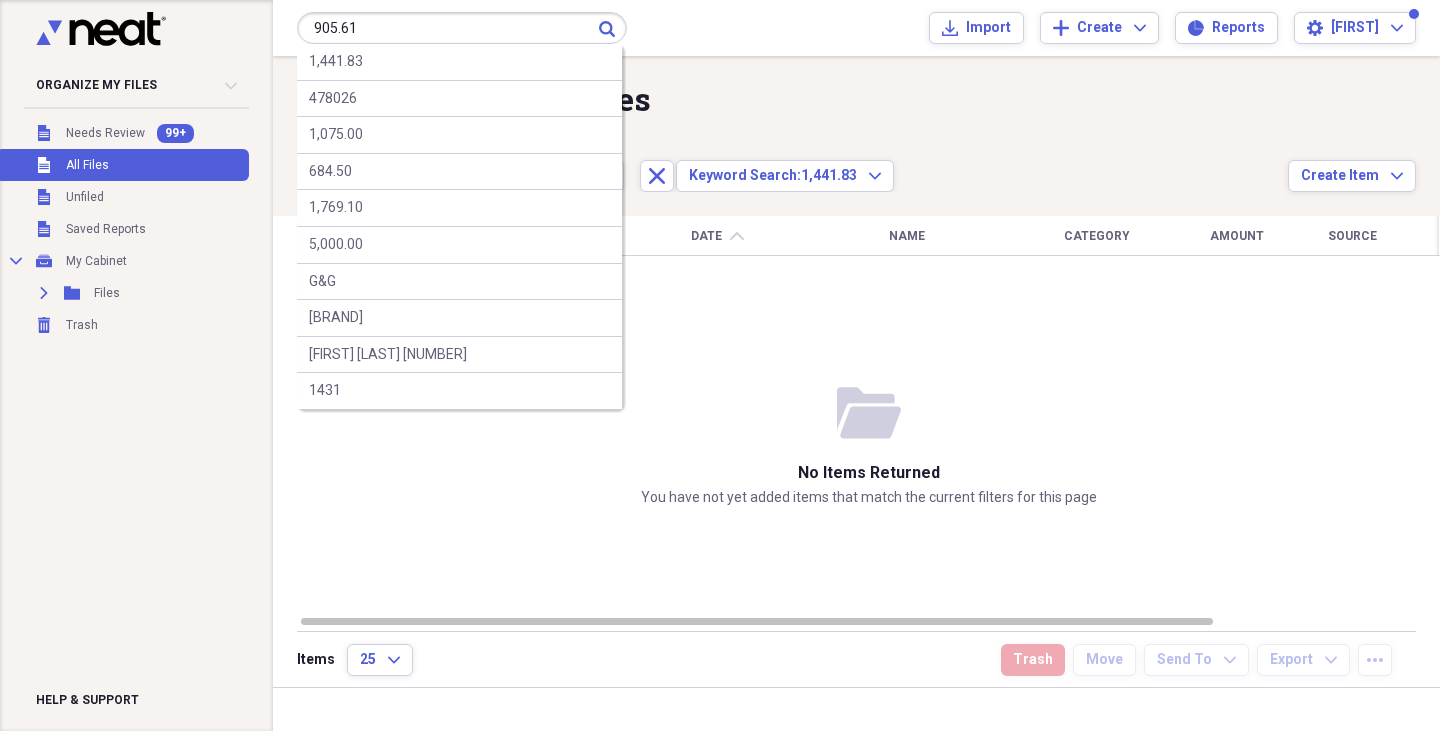 type on "905.61" 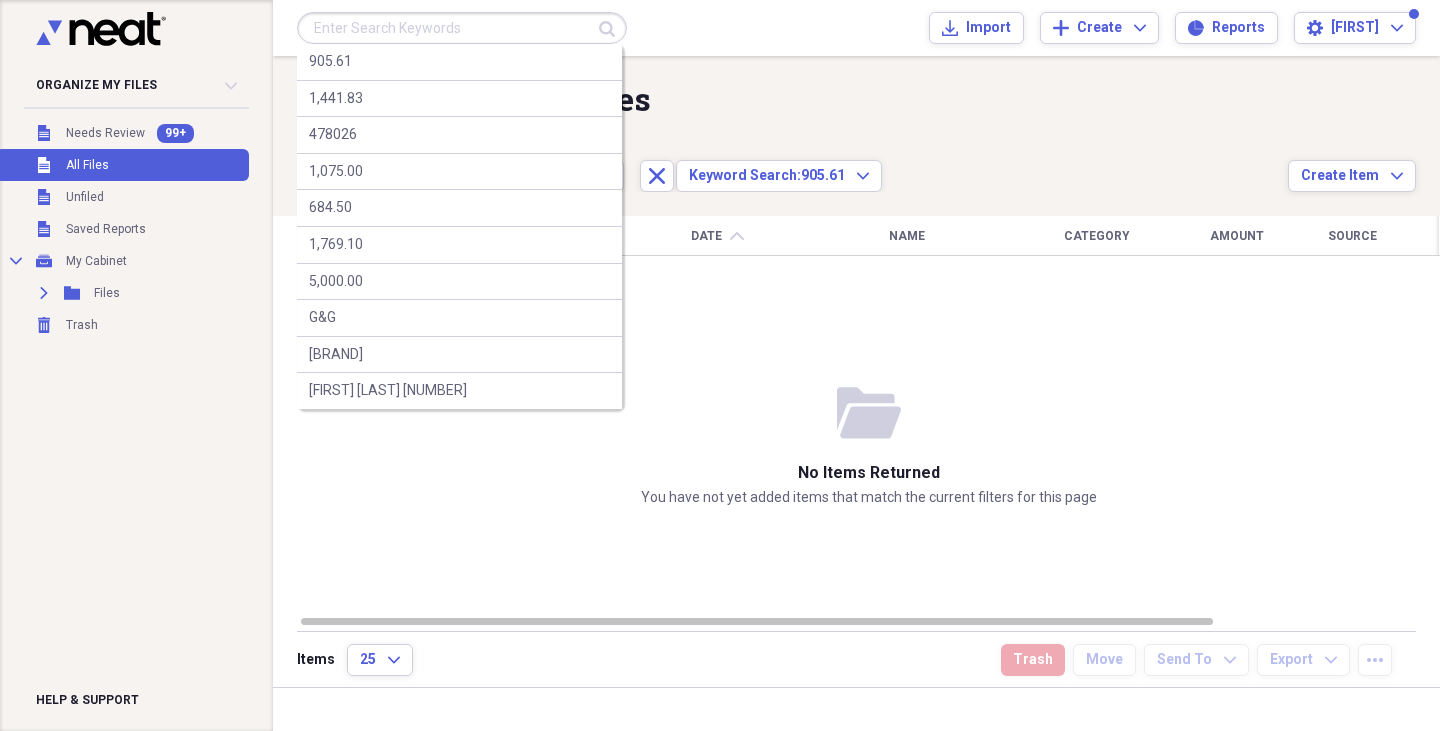 click at bounding box center (462, 28) 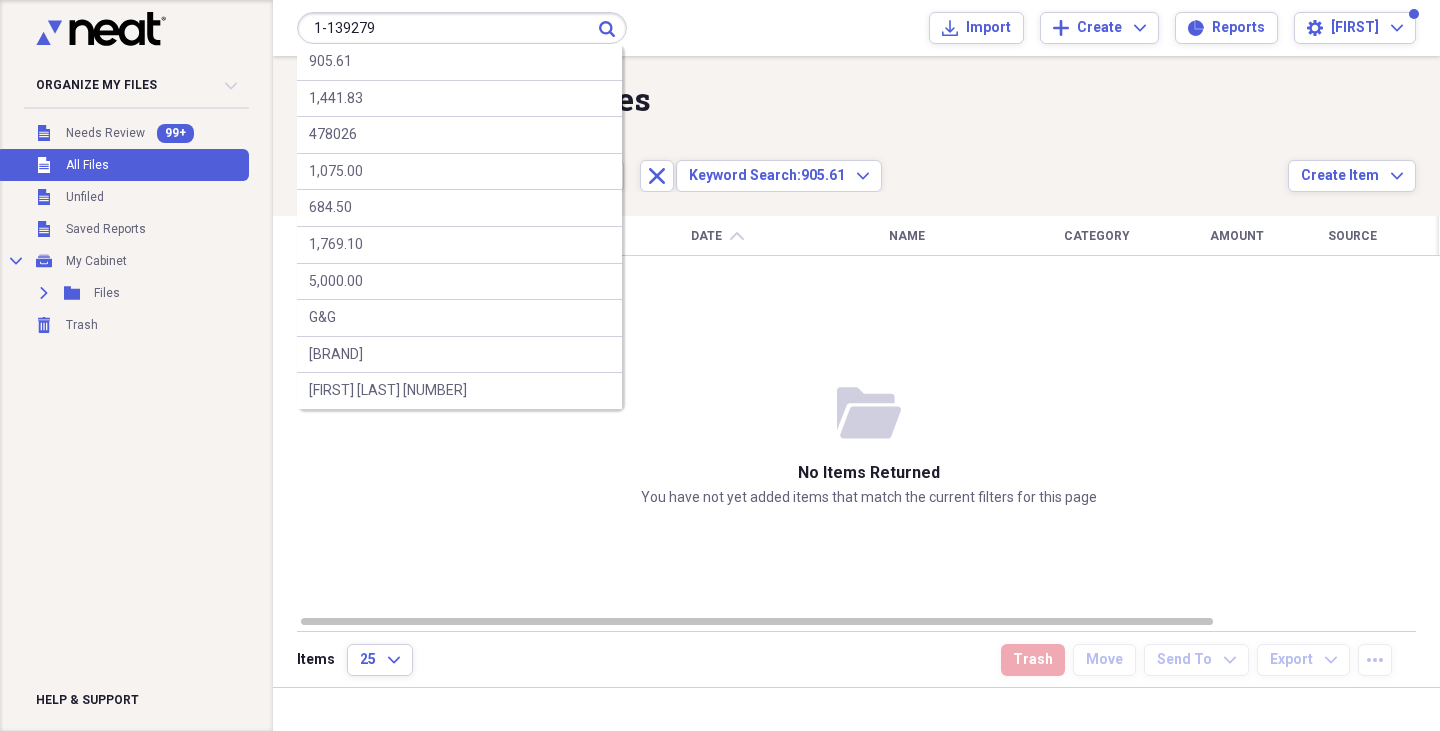 type on "1-139279" 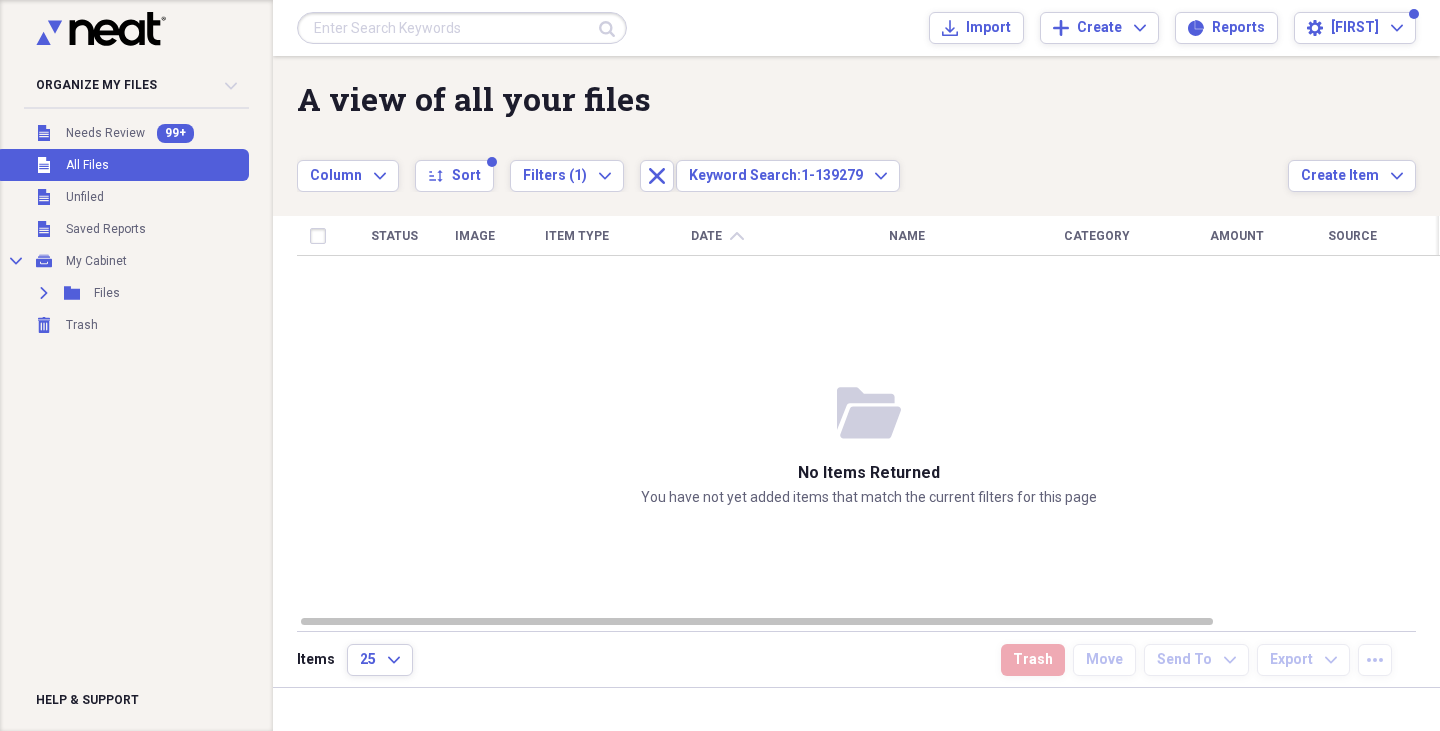 click at bounding box center [462, 28] 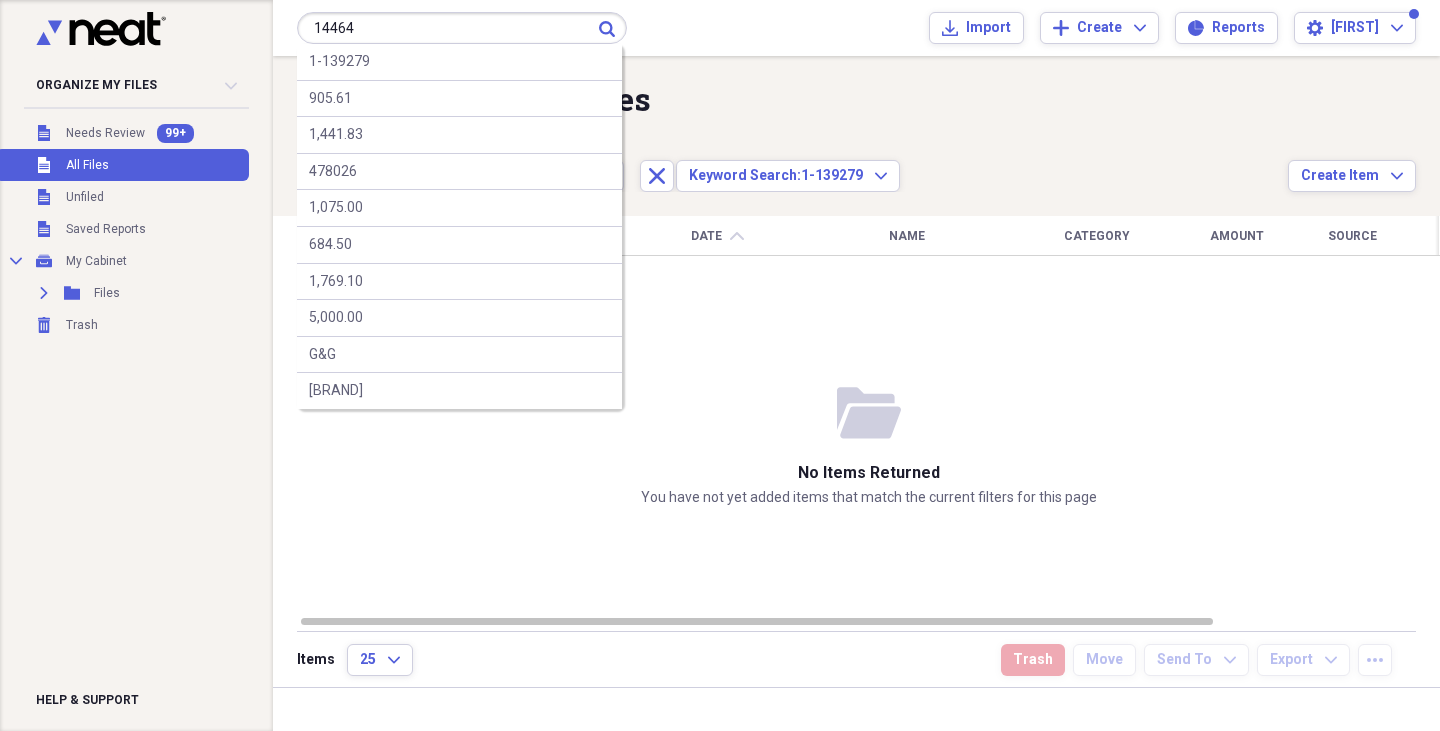 type on "14464" 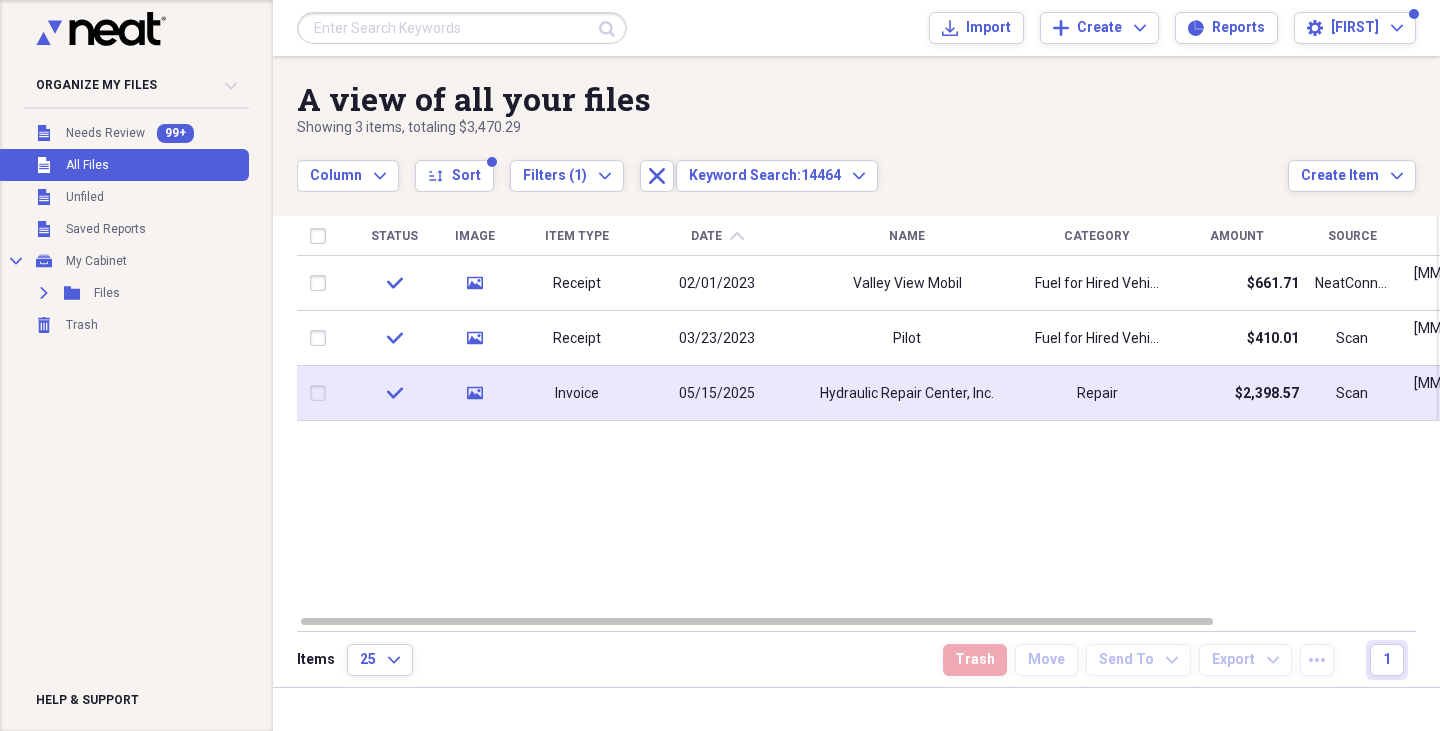 click on "media" 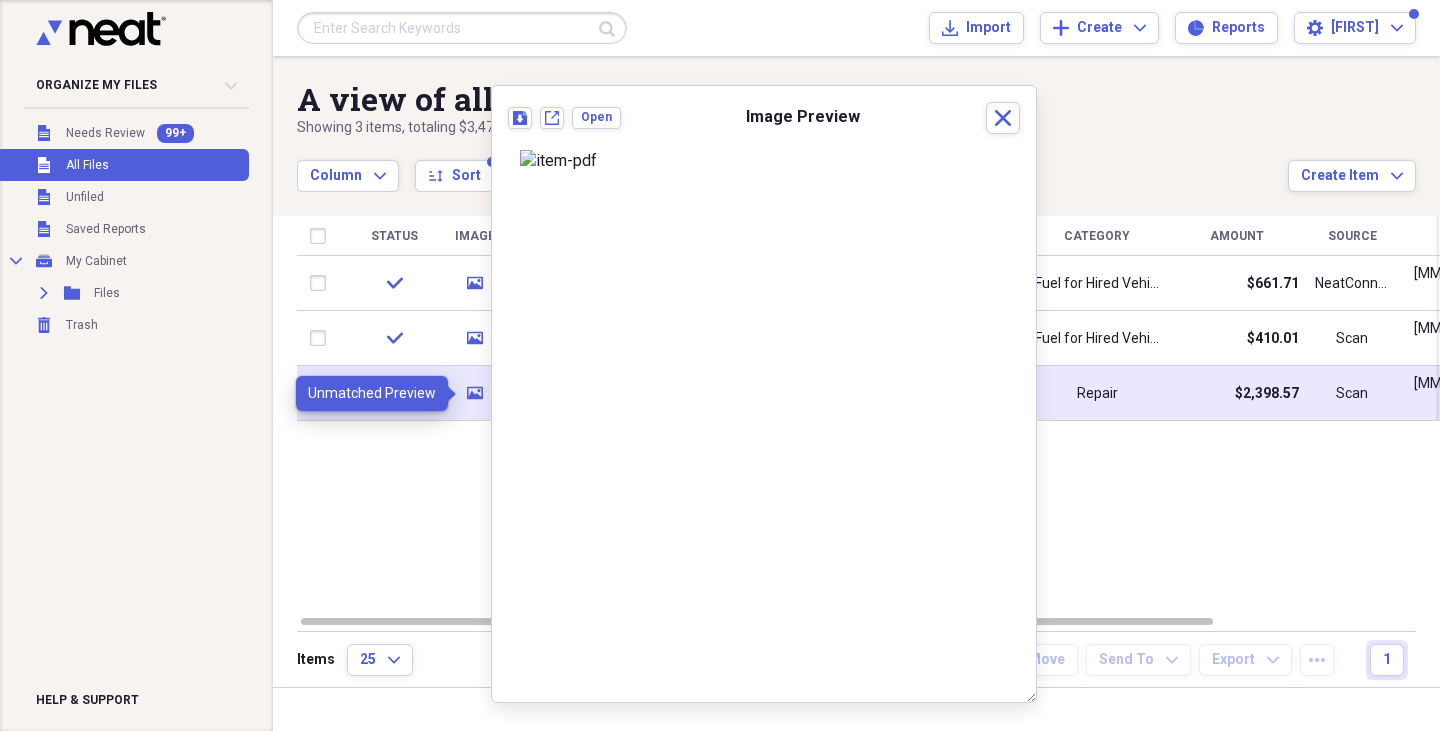 scroll, scrollTop: 65, scrollLeft: 0, axis: vertical 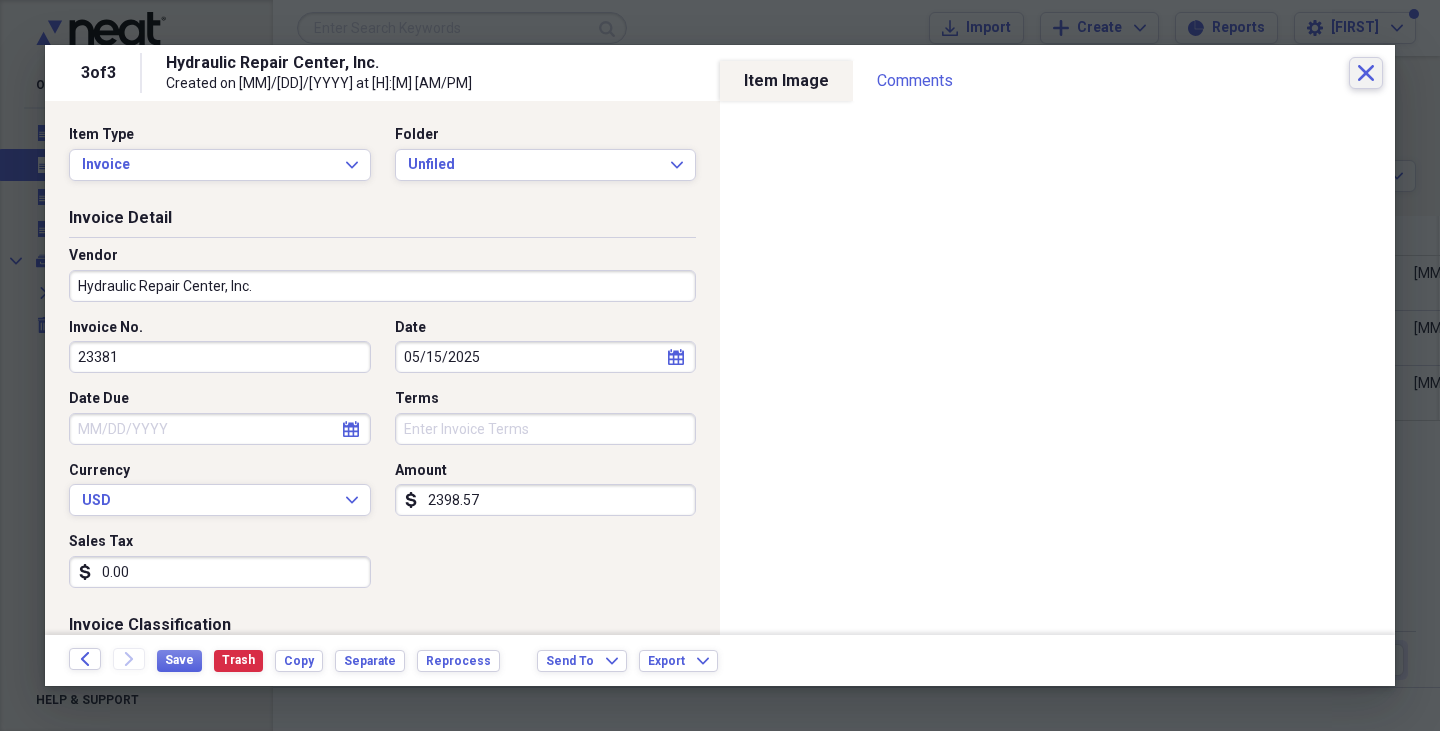 click on "Close" 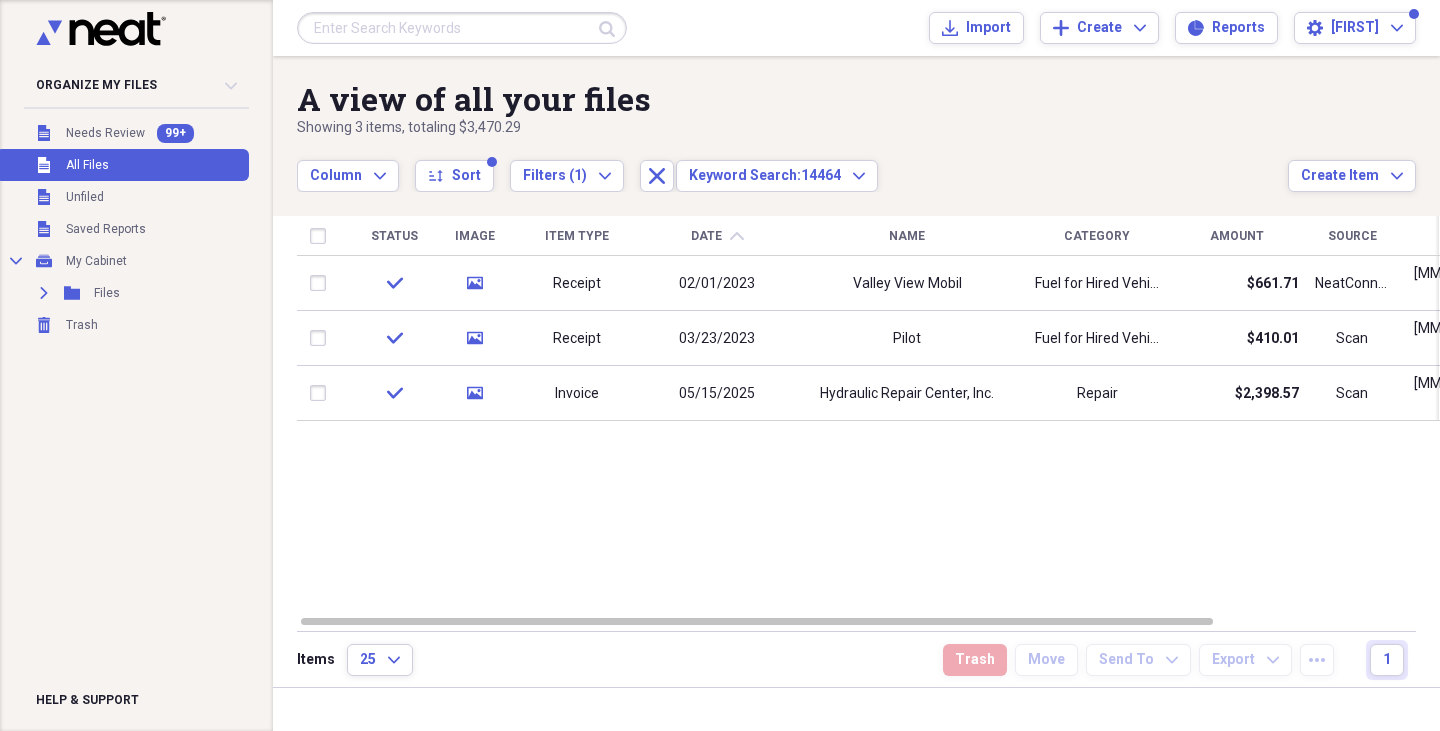 click at bounding box center [462, 28] 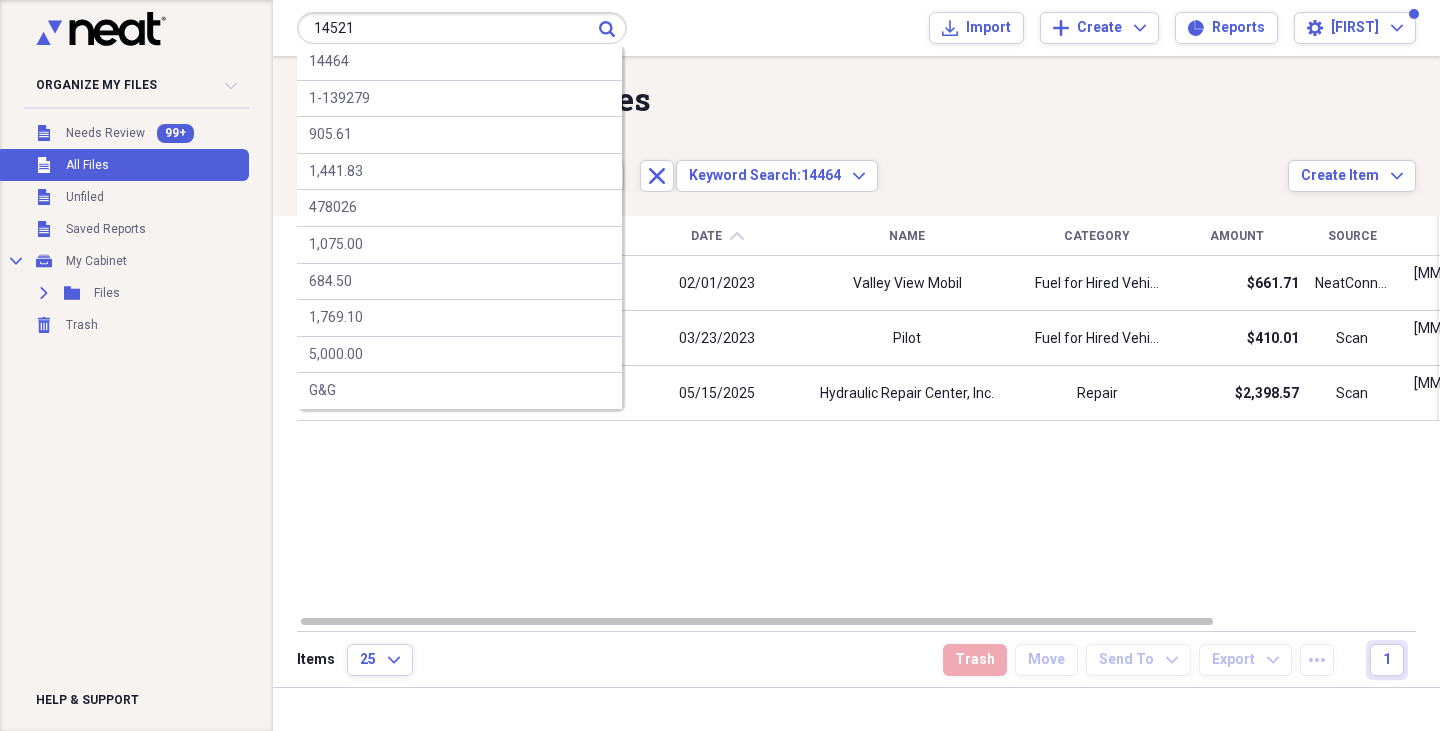 type on "14521" 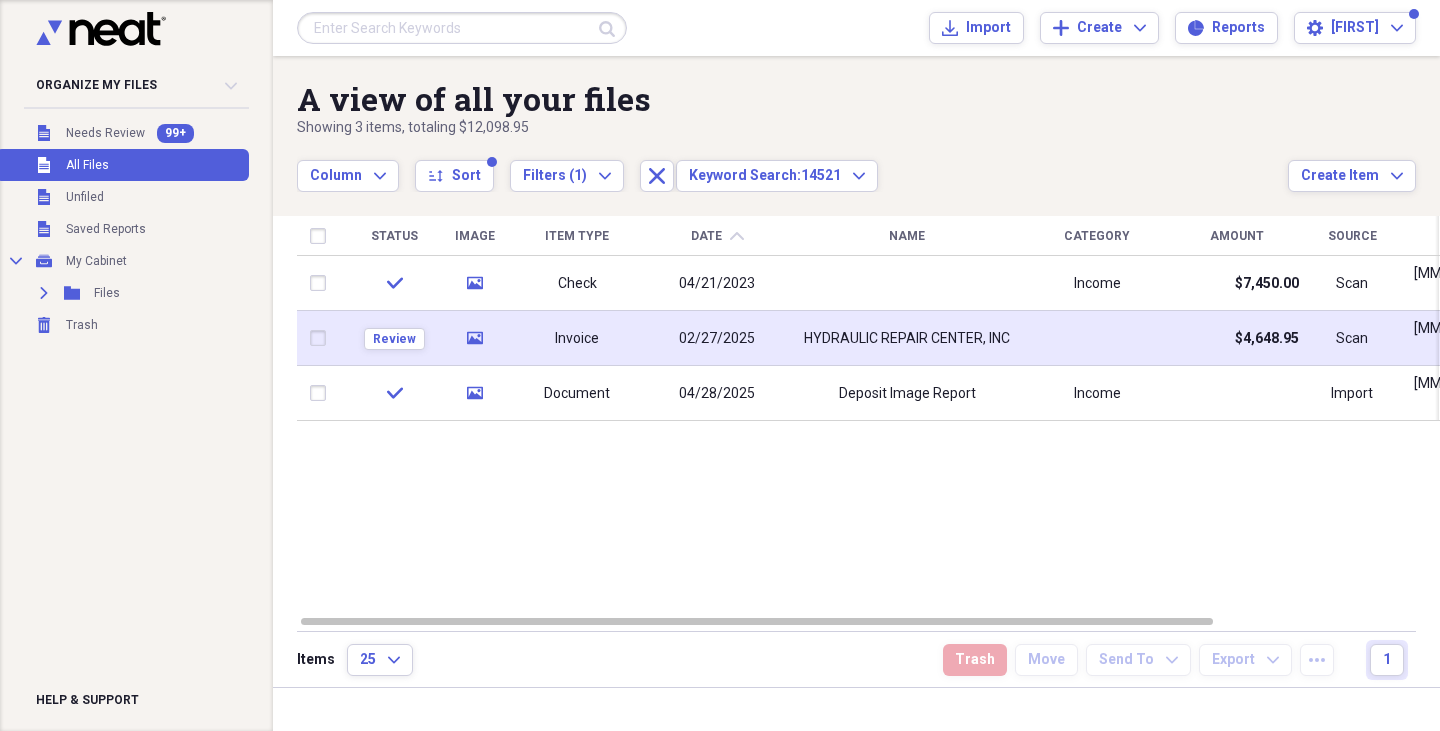click 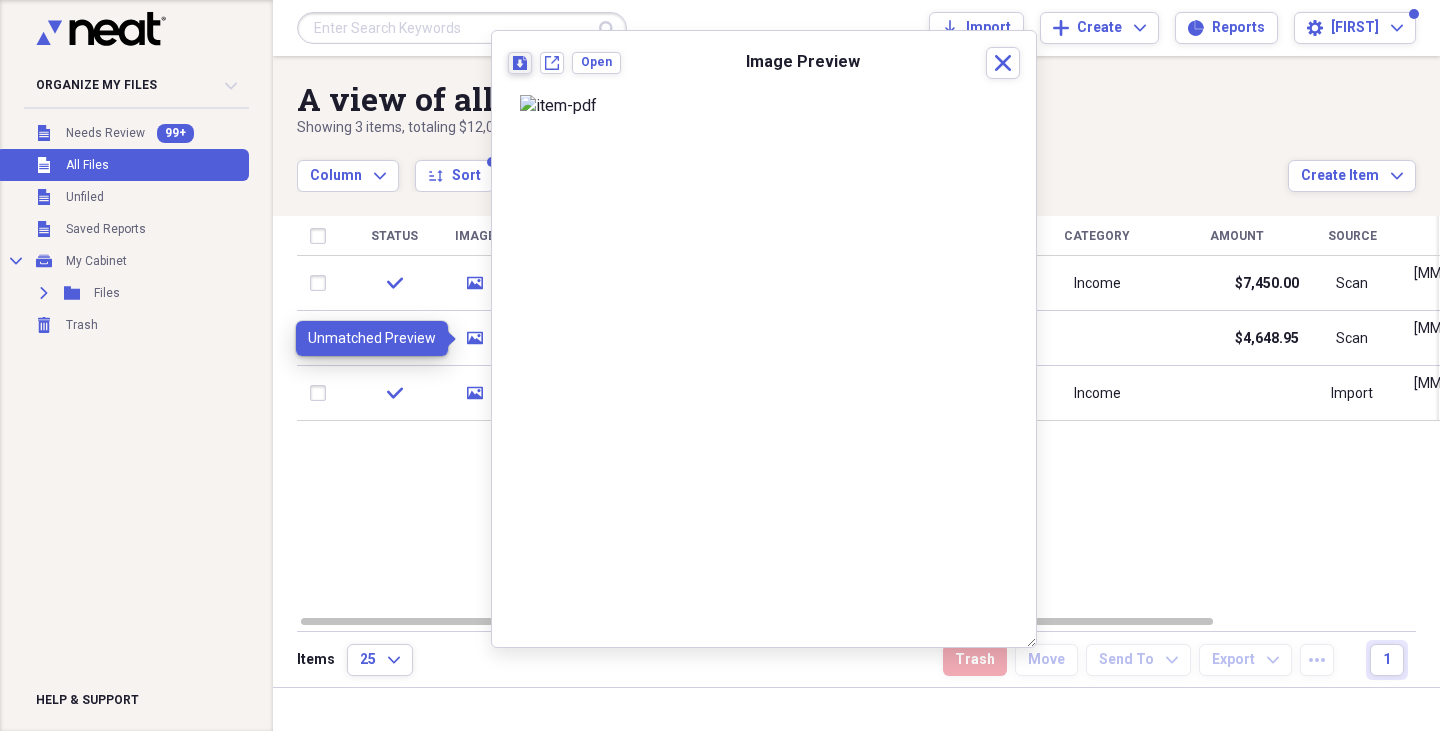 click on "Download" 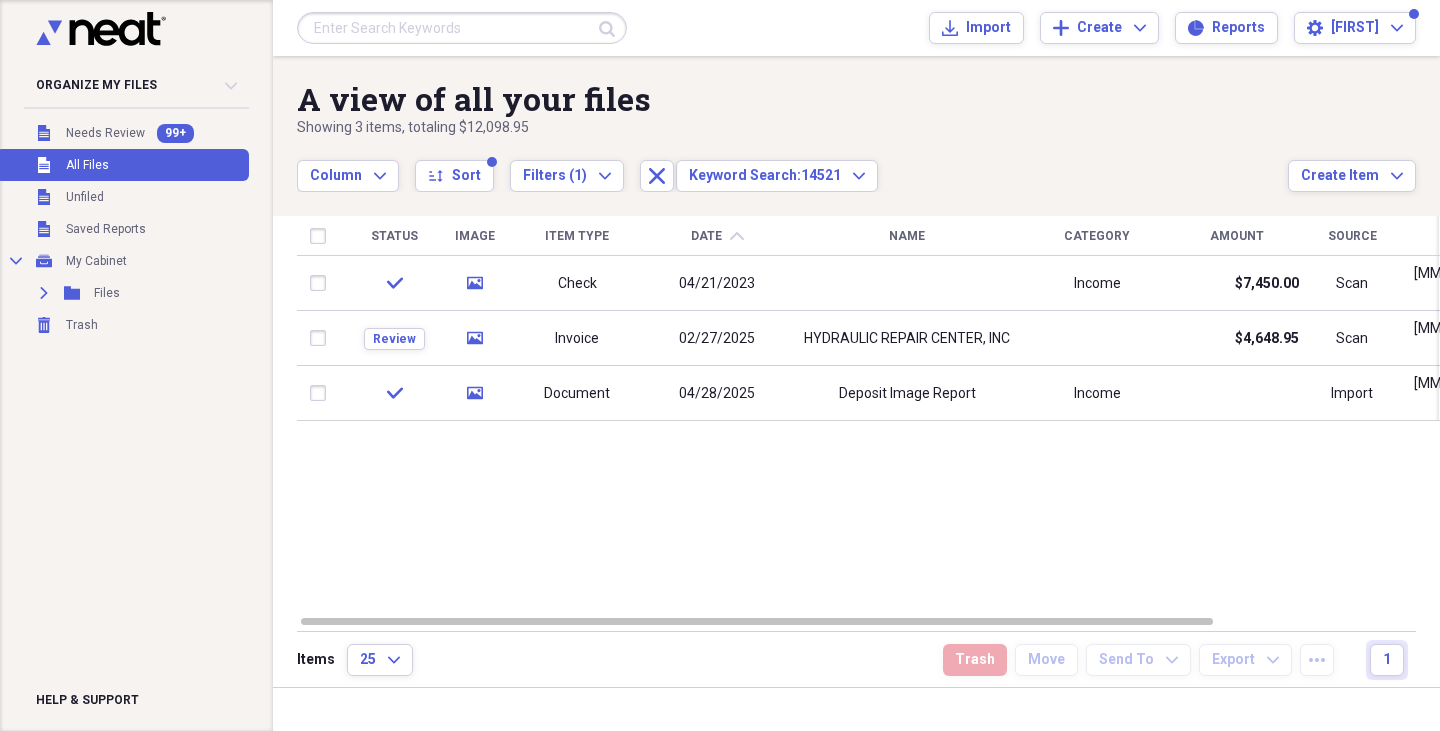 click at bounding box center (462, 28) 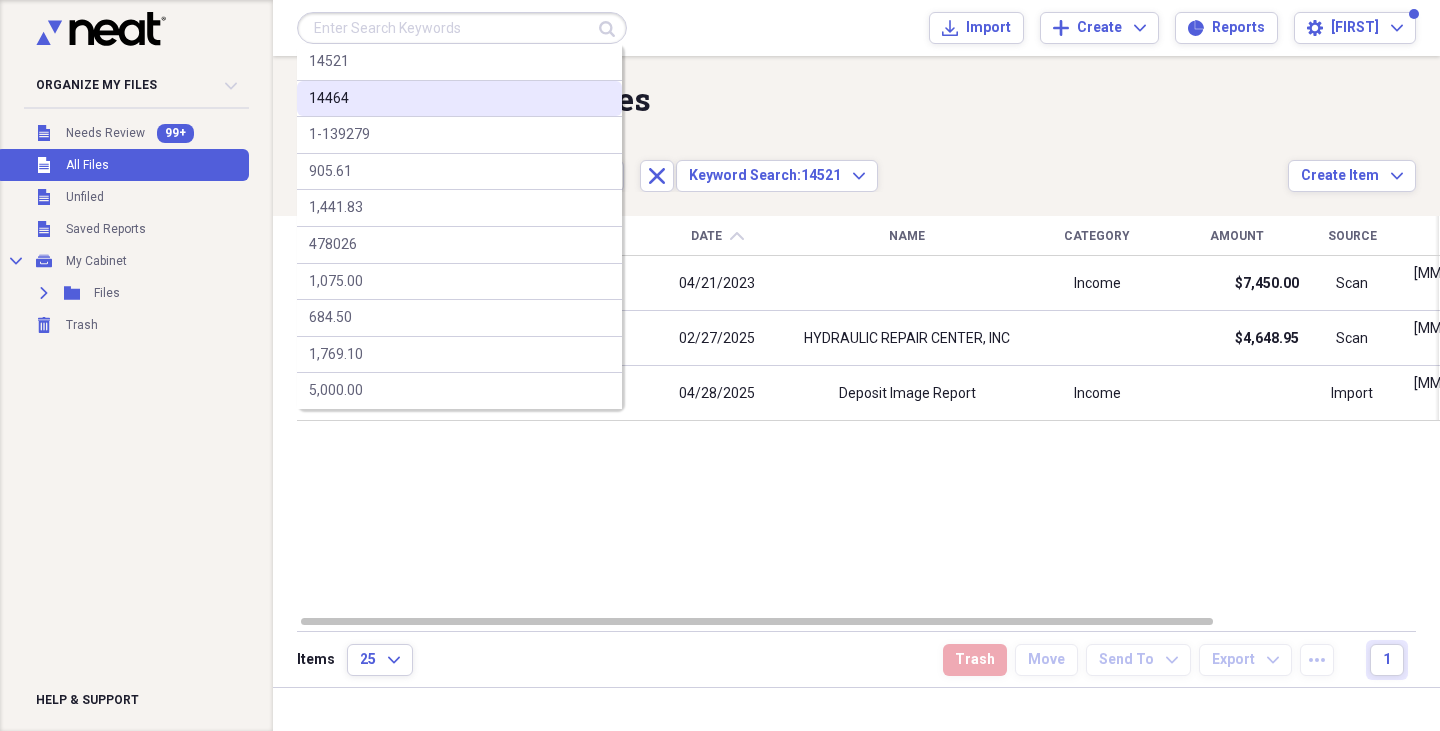 drag, startPoint x: 348, startPoint y: 117, endPoint x: 341, endPoint y: 108, distance: 11.401754 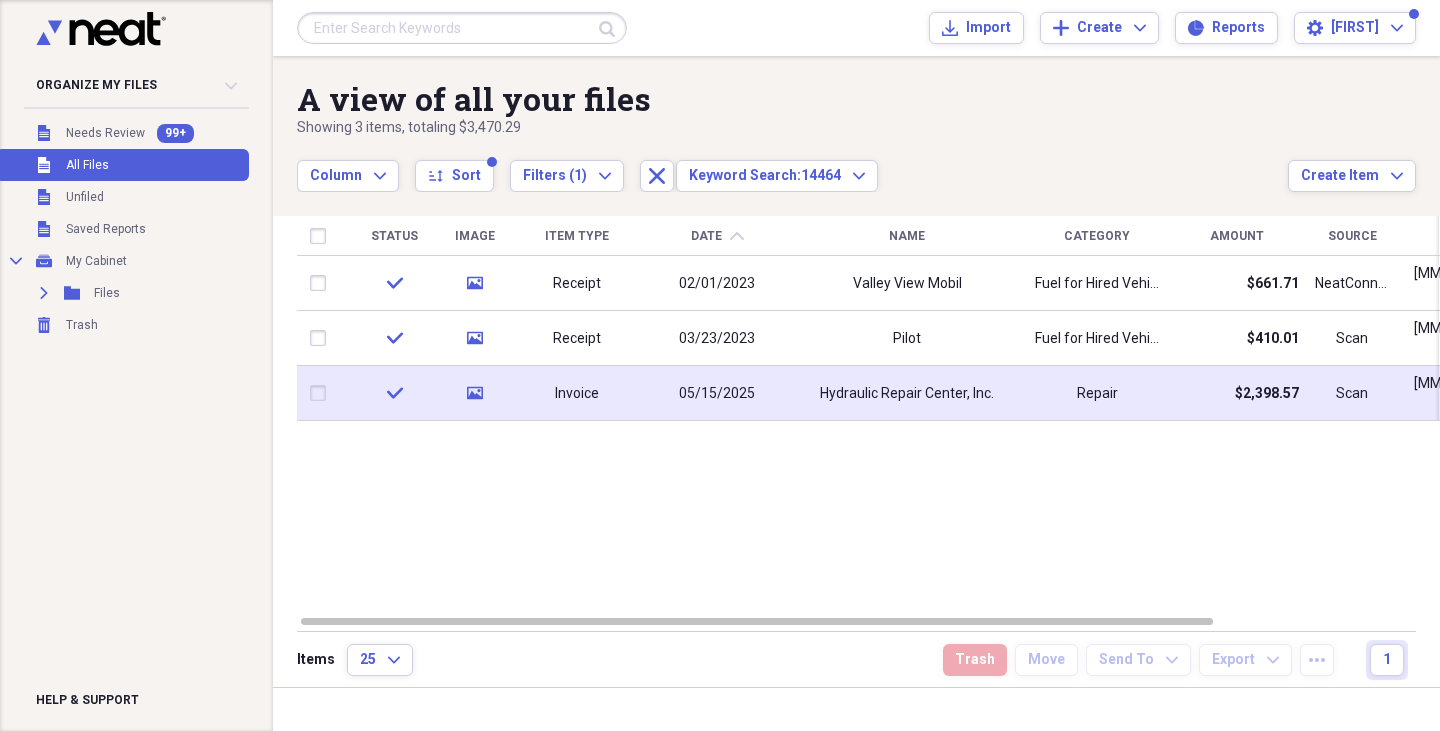 click on "media" 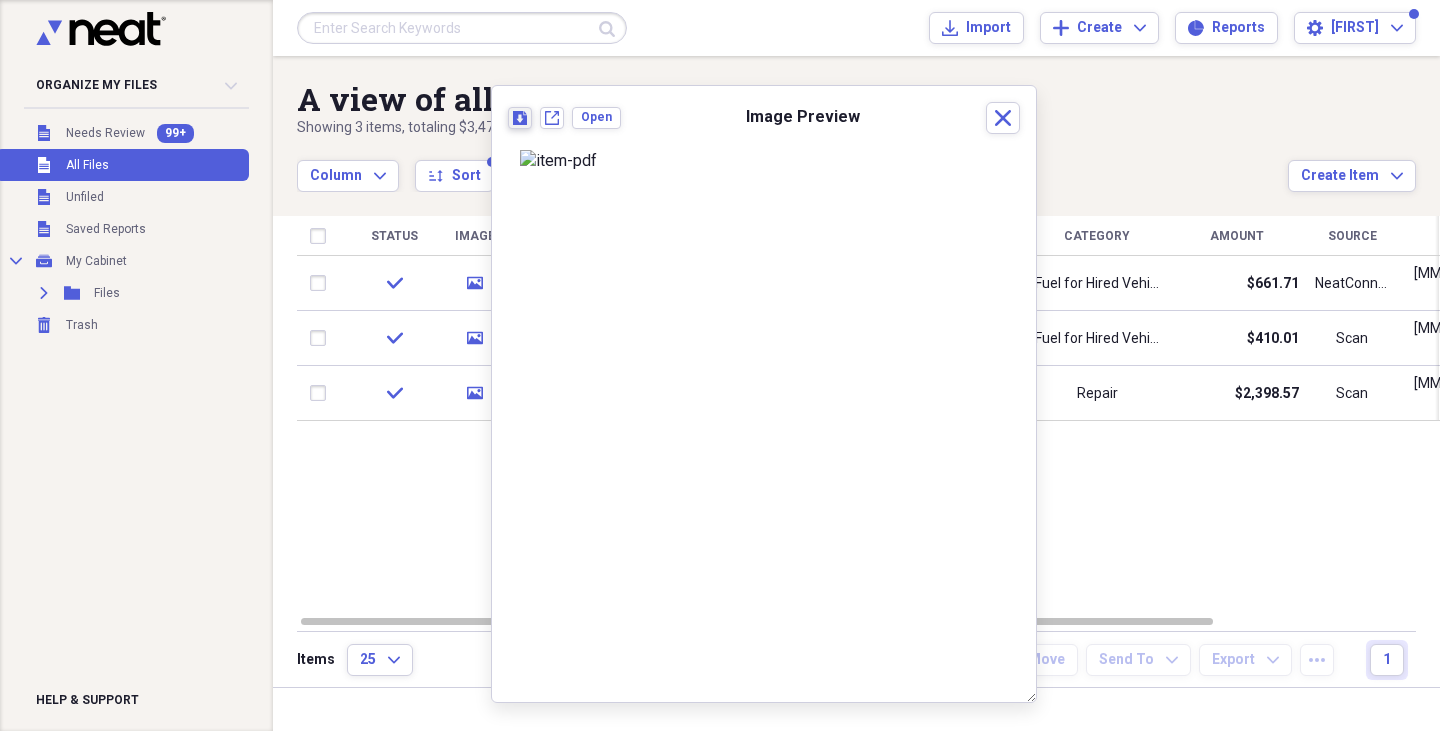 click 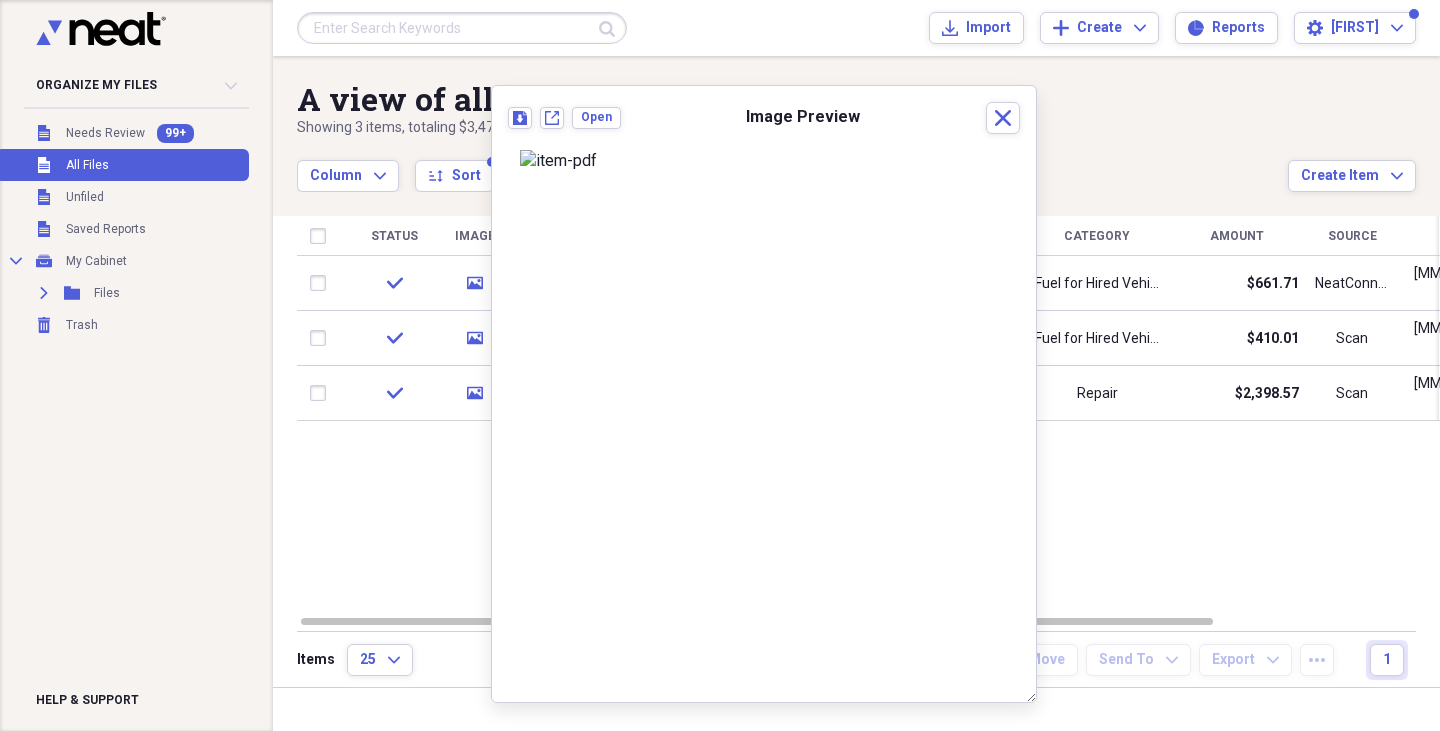 click at bounding box center (462, 28) 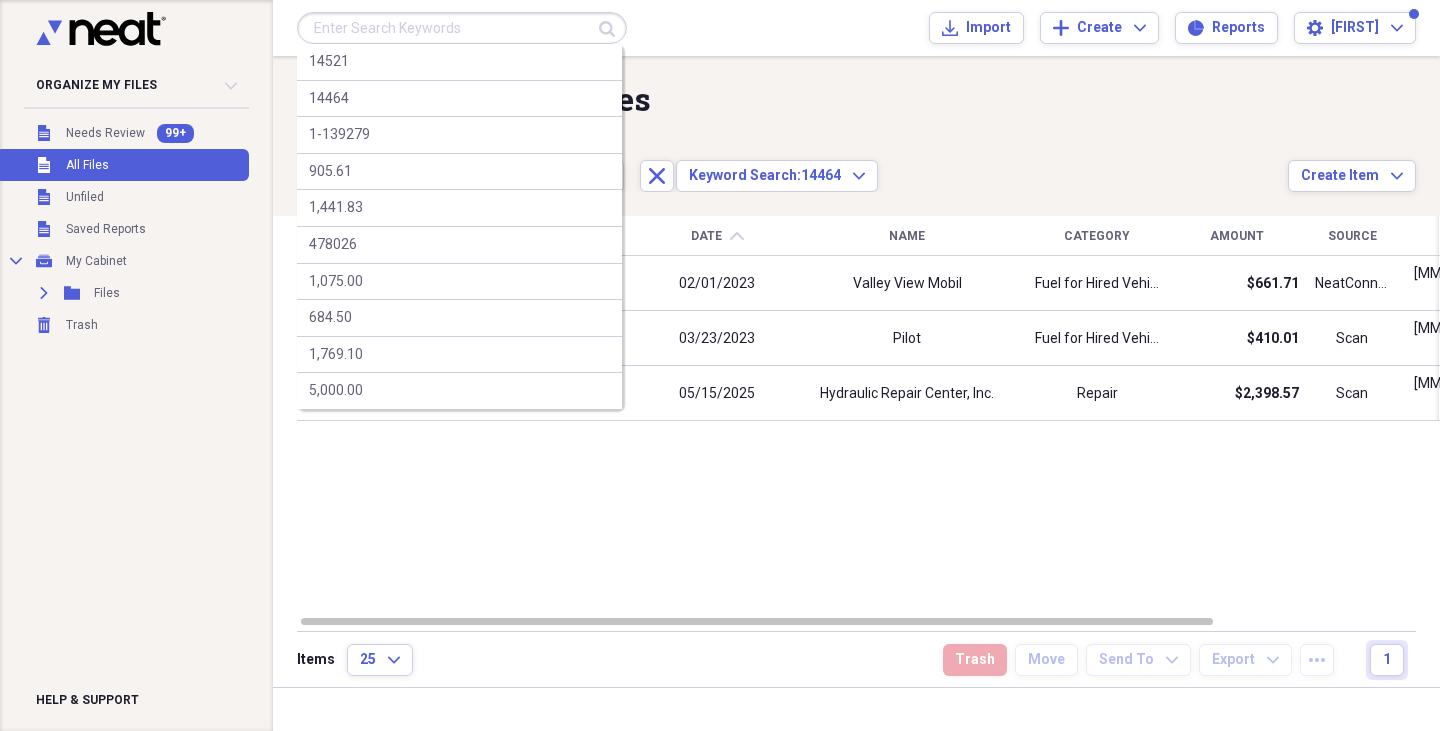 click at bounding box center [462, 28] 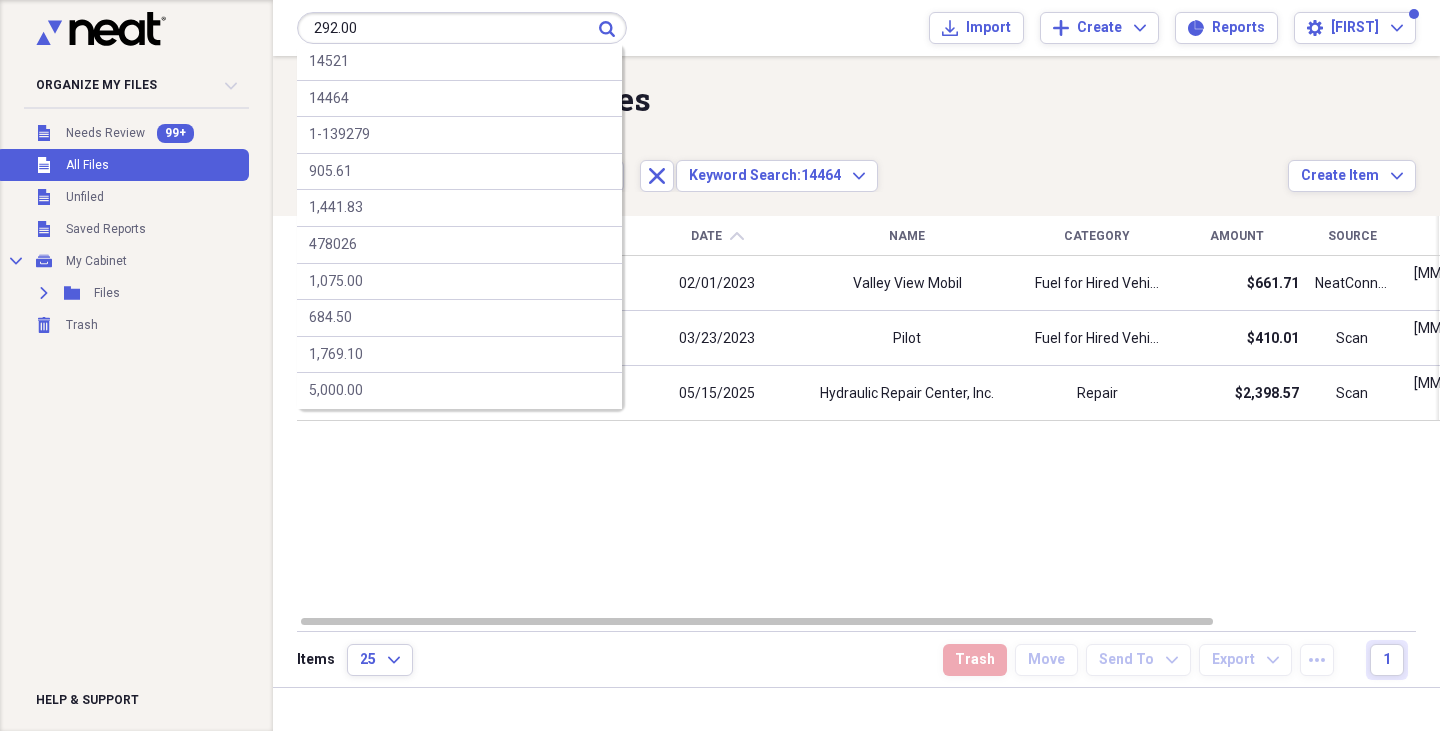 type on "292.00" 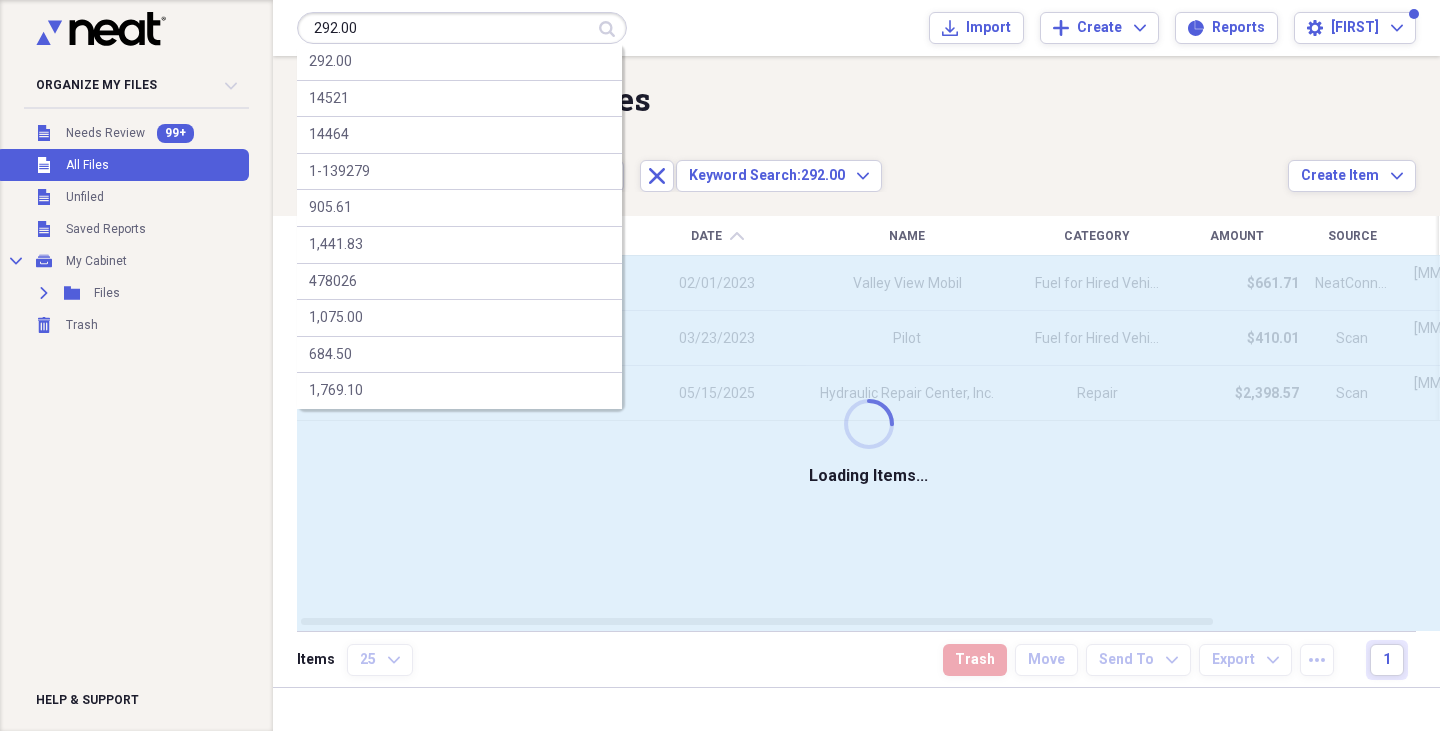 type 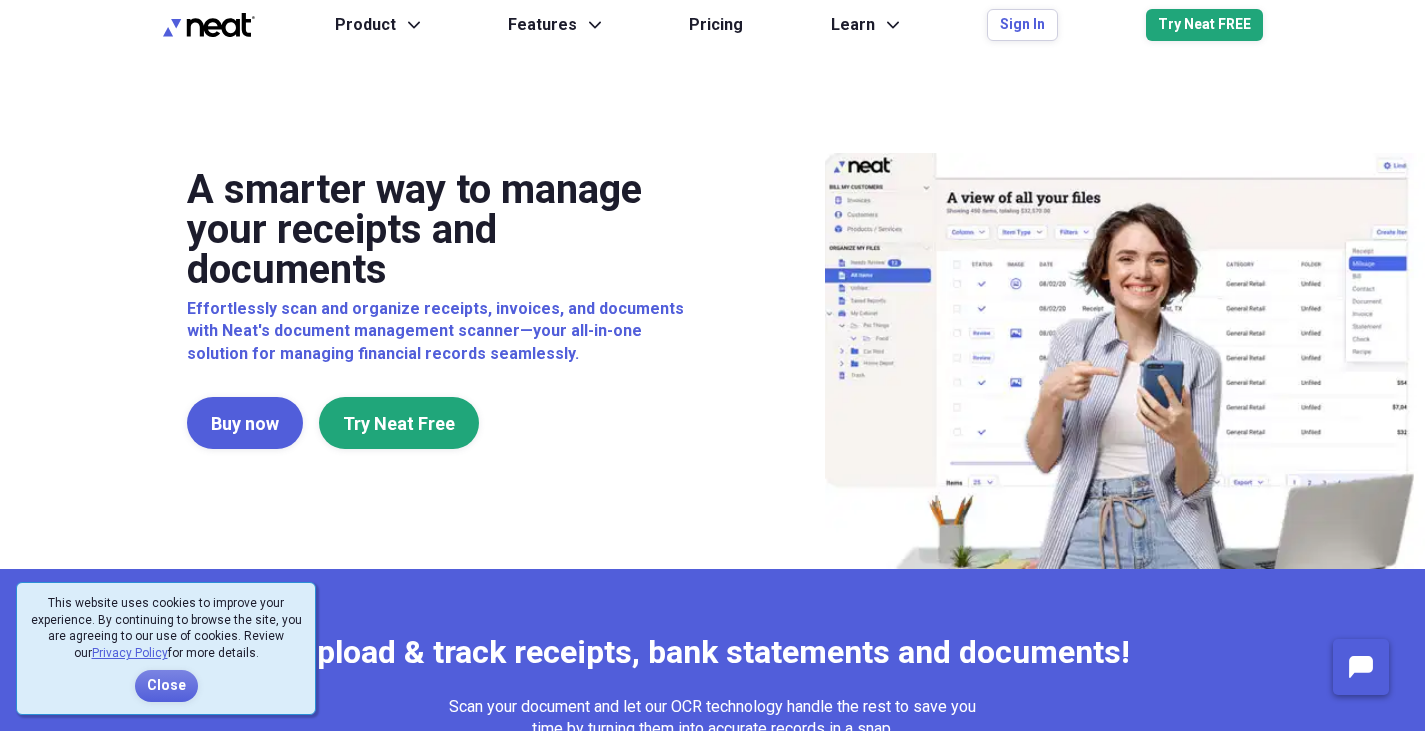 scroll, scrollTop: 0, scrollLeft: 0, axis: both 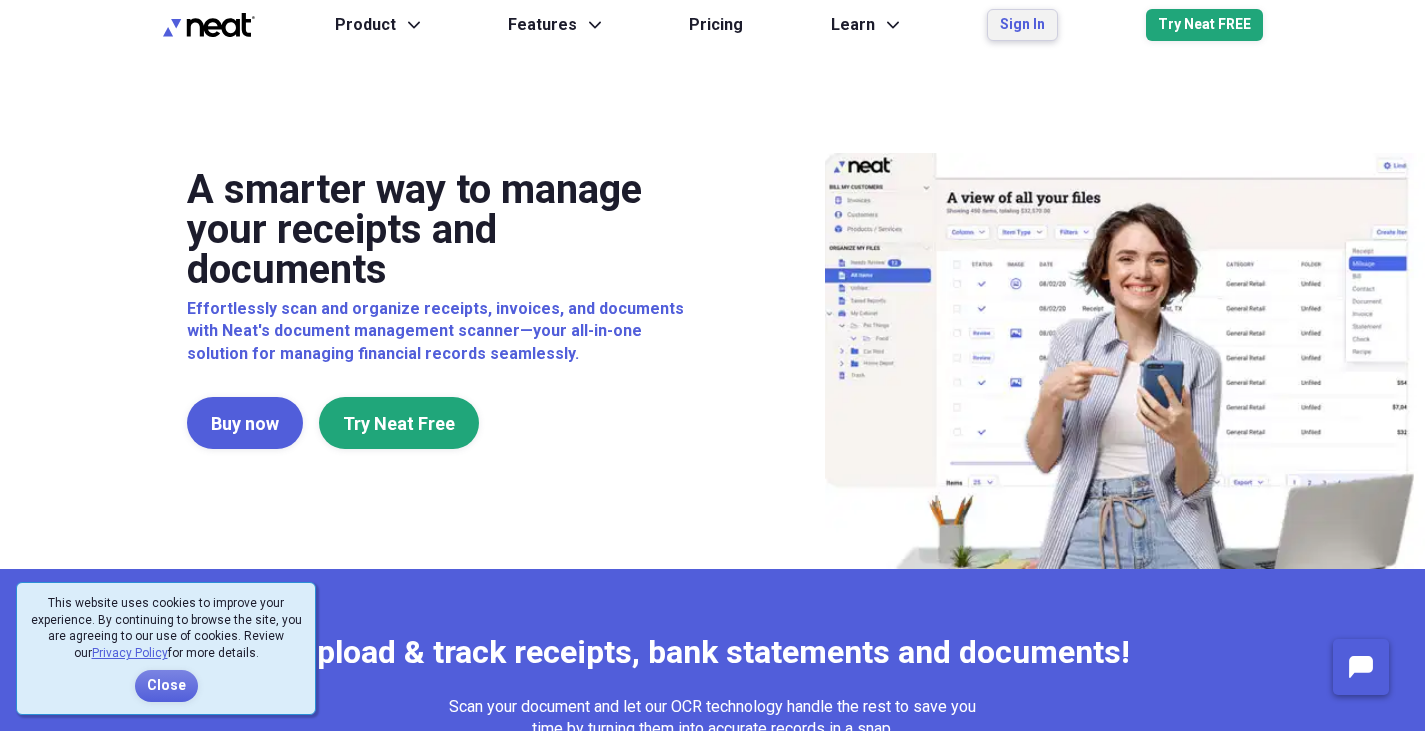 click on "Sign In" at bounding box center (1022, 25) 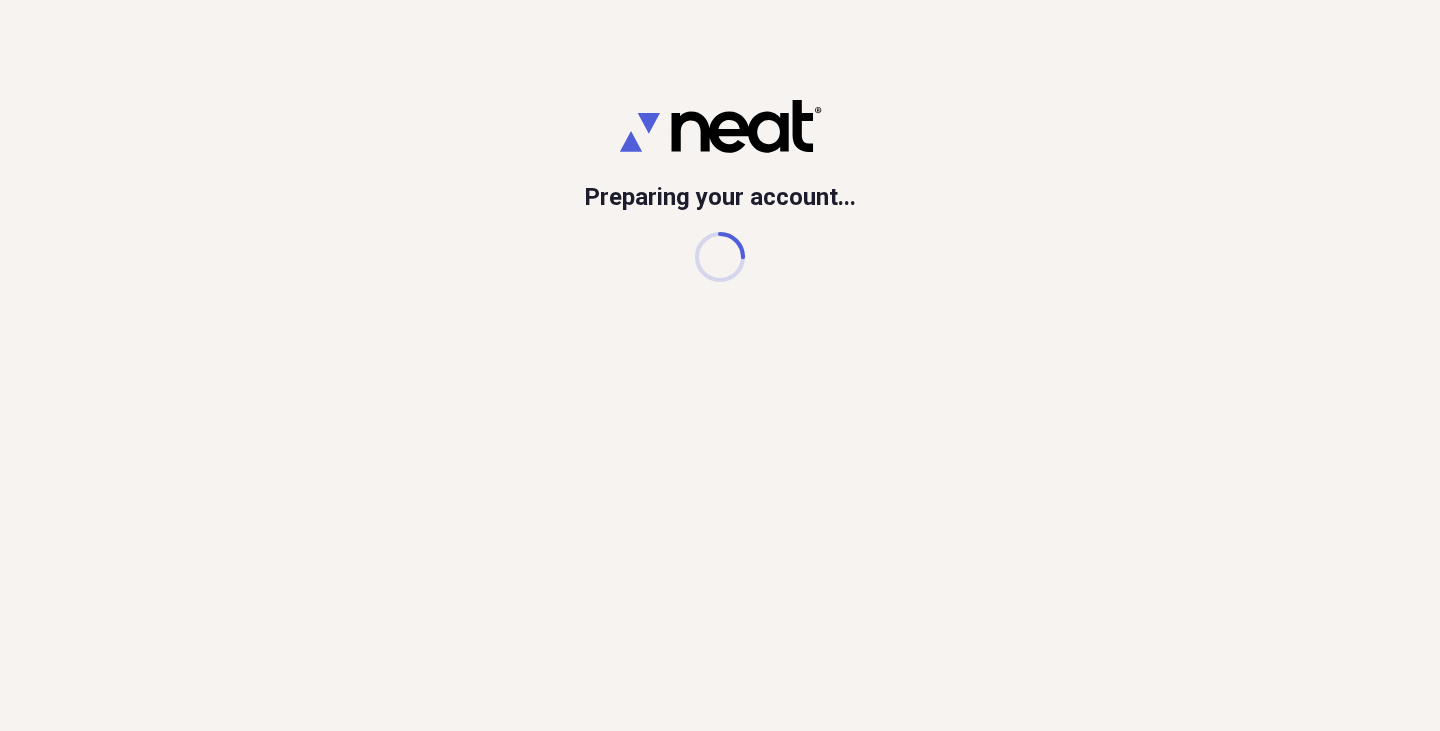 scroll, scrollTop: 0, scrollLeft: 0, axis: both 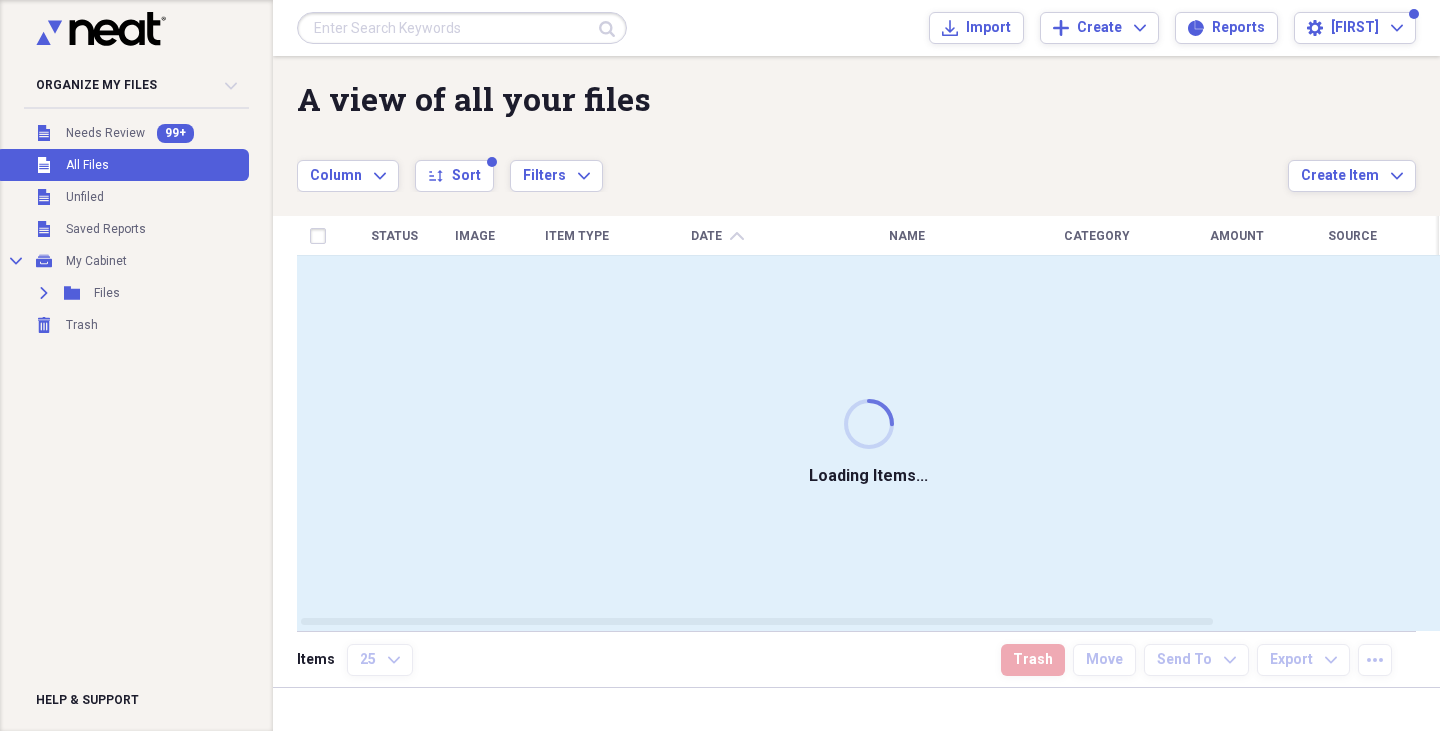 click at bounding box center (462, 28) 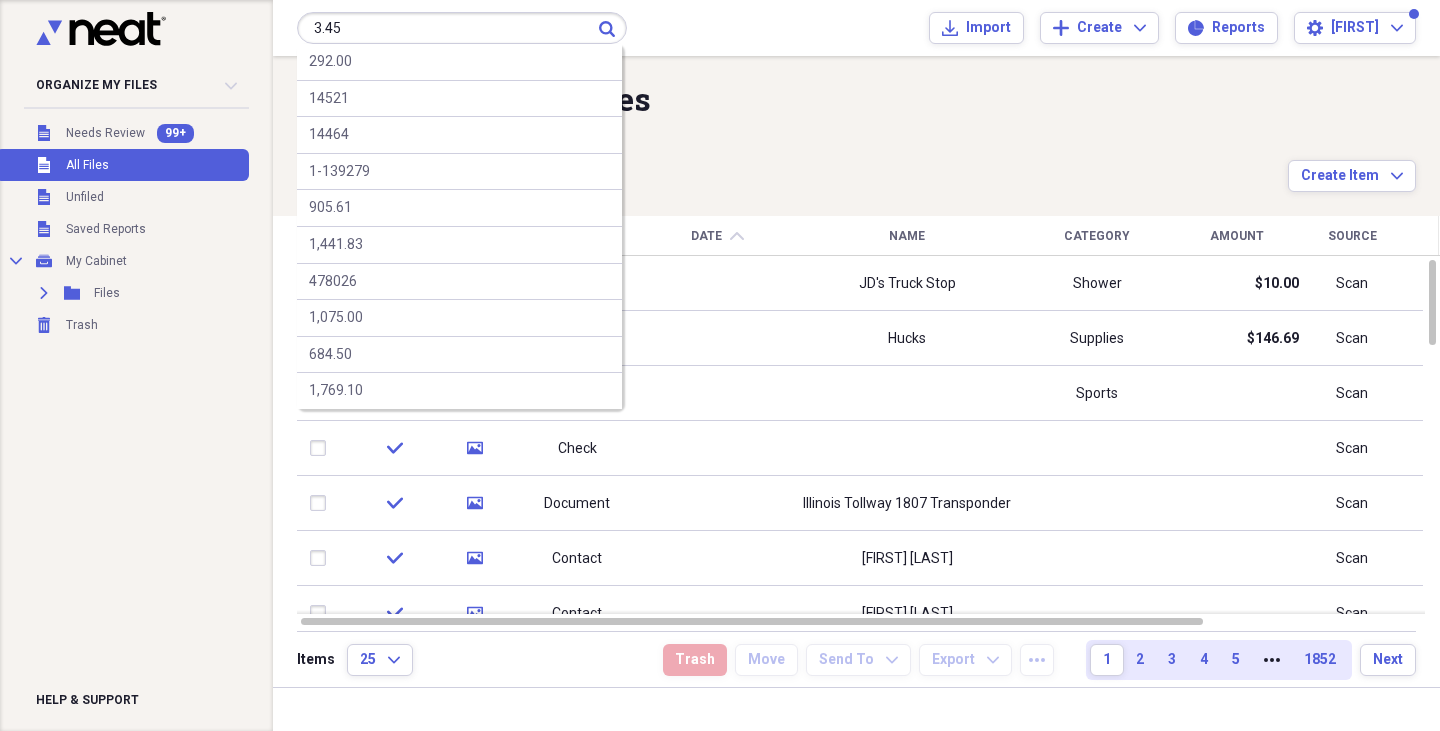 type on "3.45" 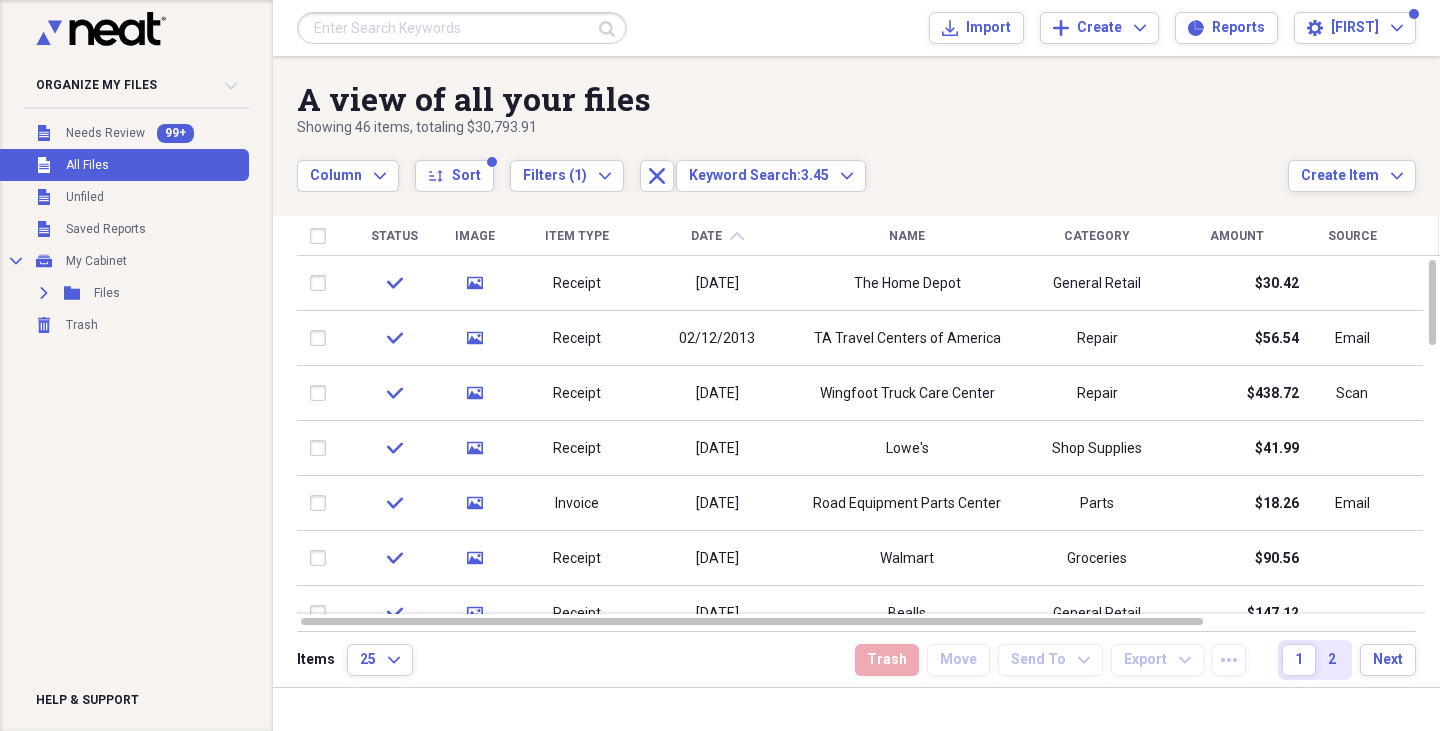 click at bounding box center (462, 28) 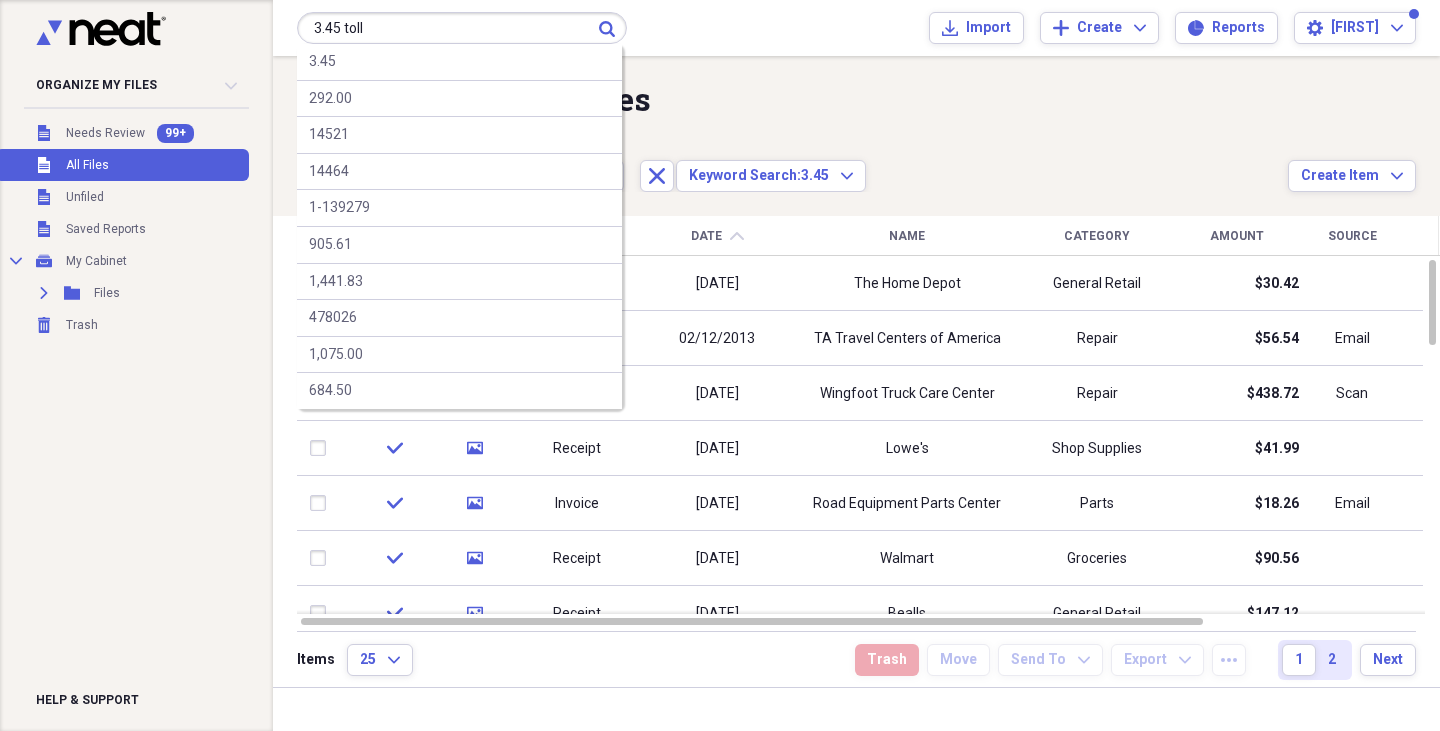 type on "3.45 toll" 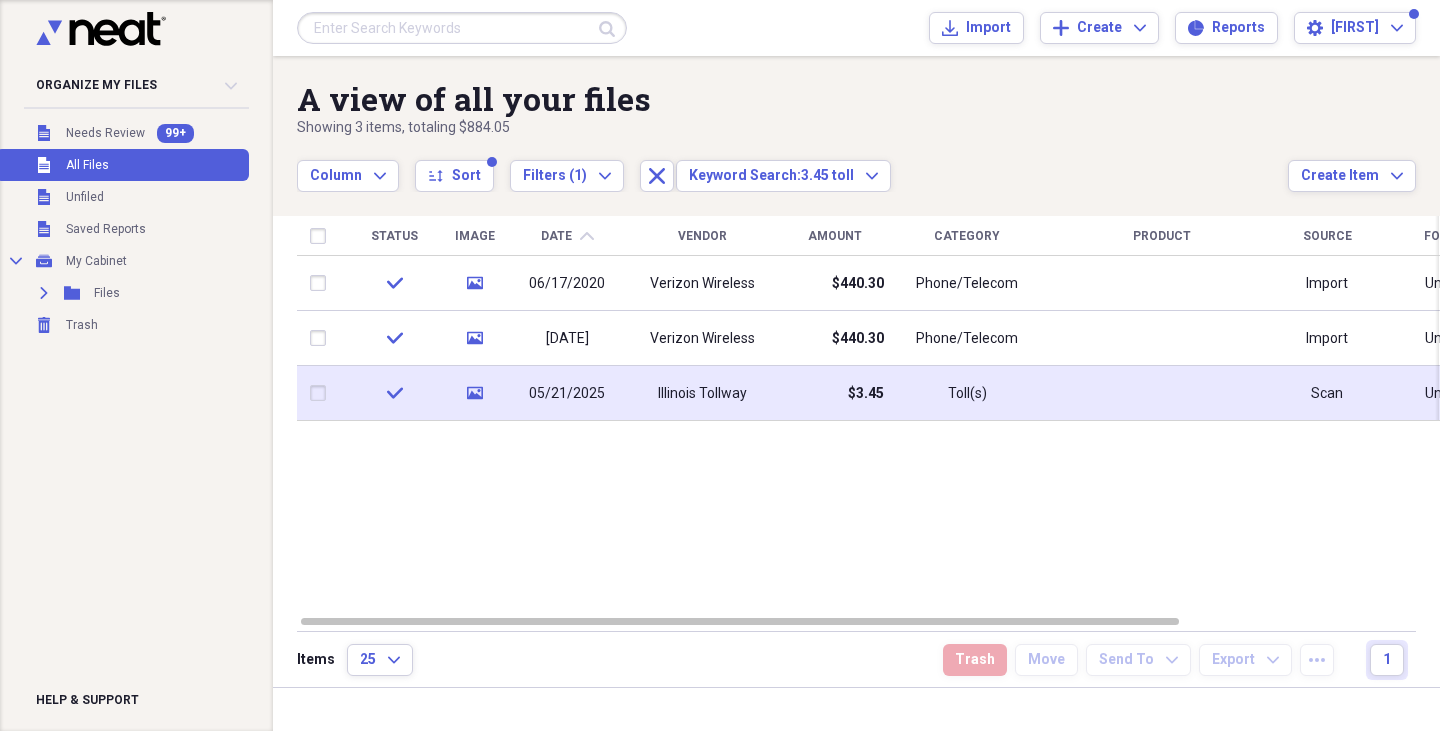 click 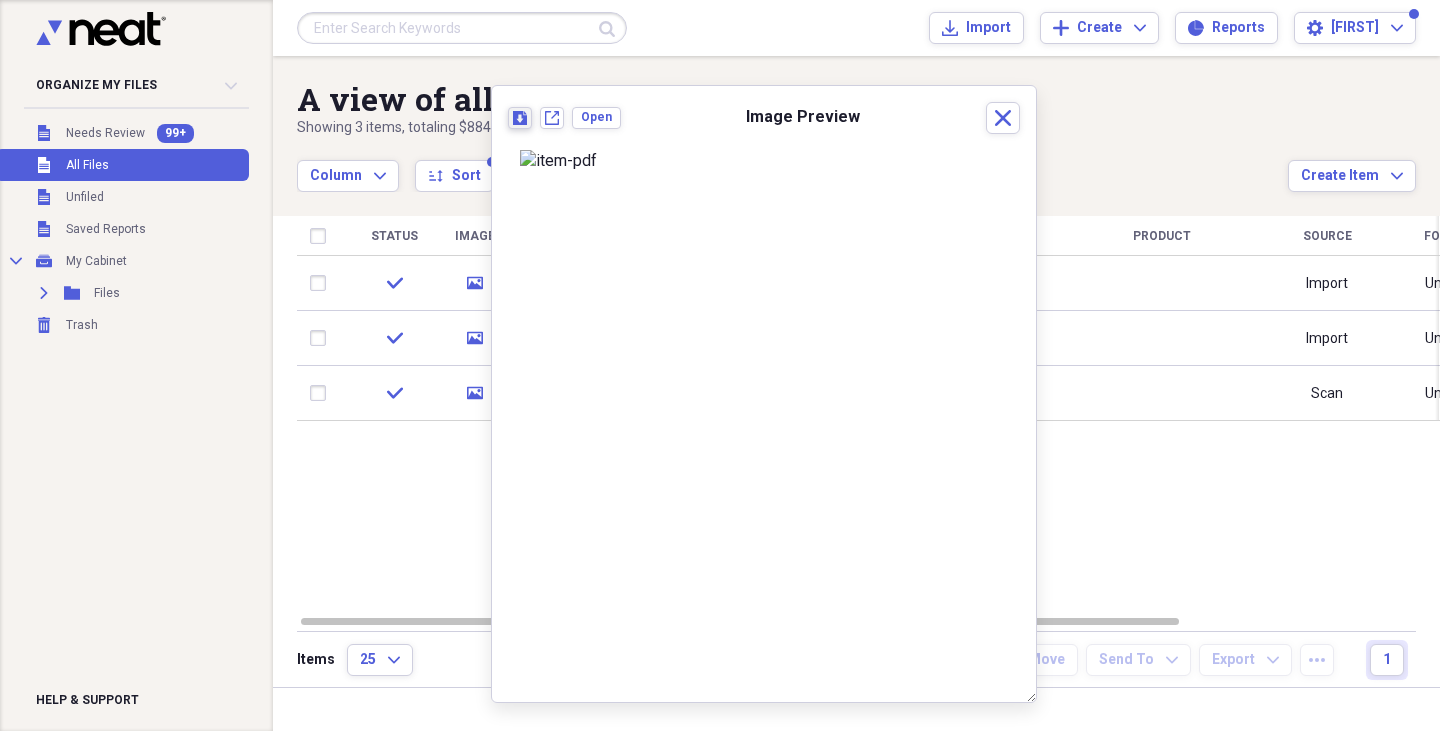 click on "Download" at bounding box center (520, 118) 